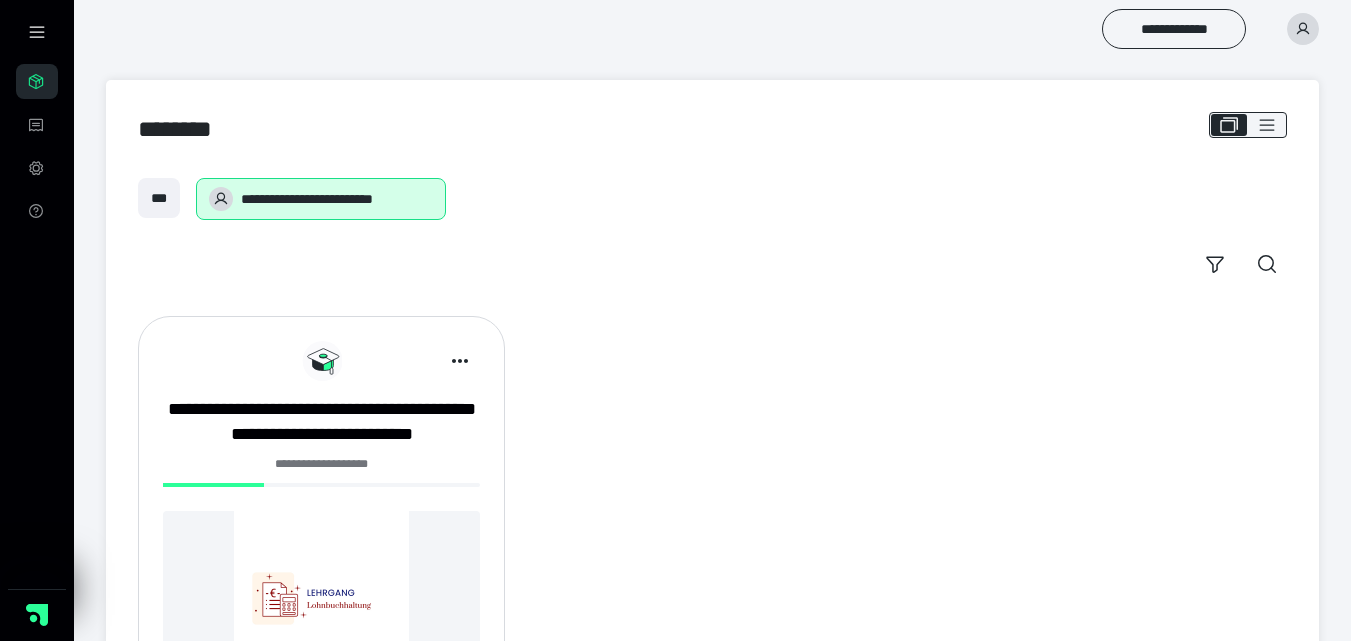 scroll, scrollTop: 0, scrollLeft: 0, axis: both 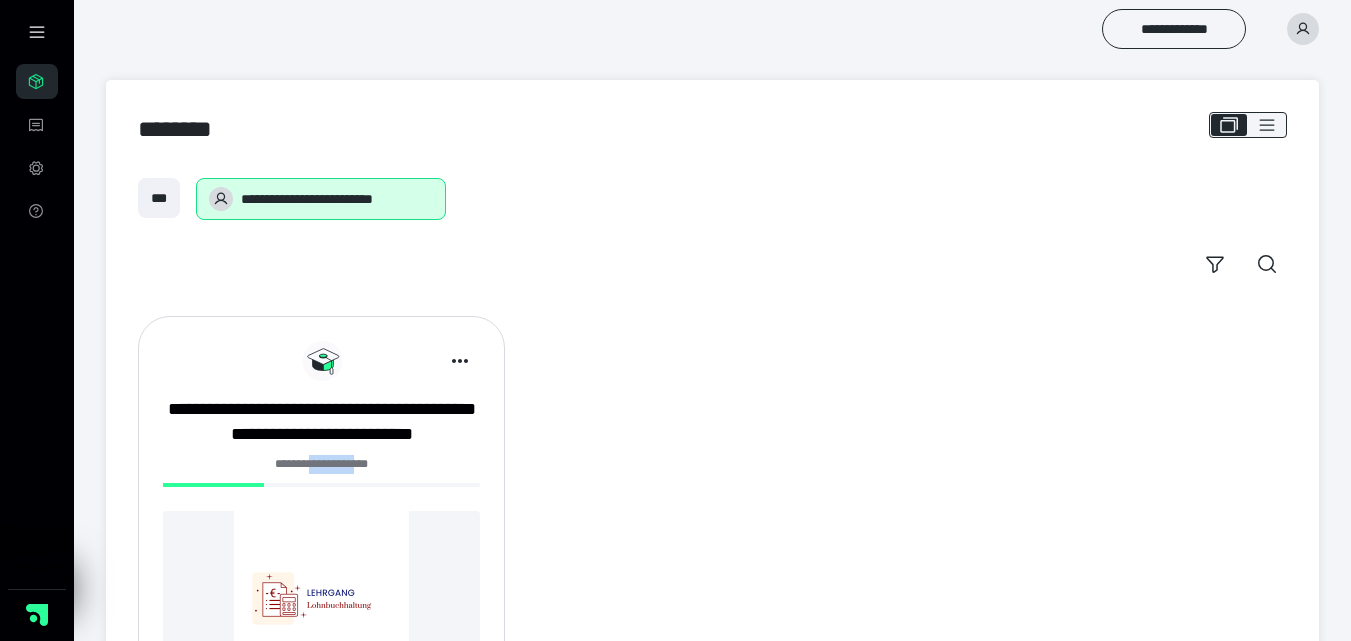 click on "**********" at bounding box center (321, 464) 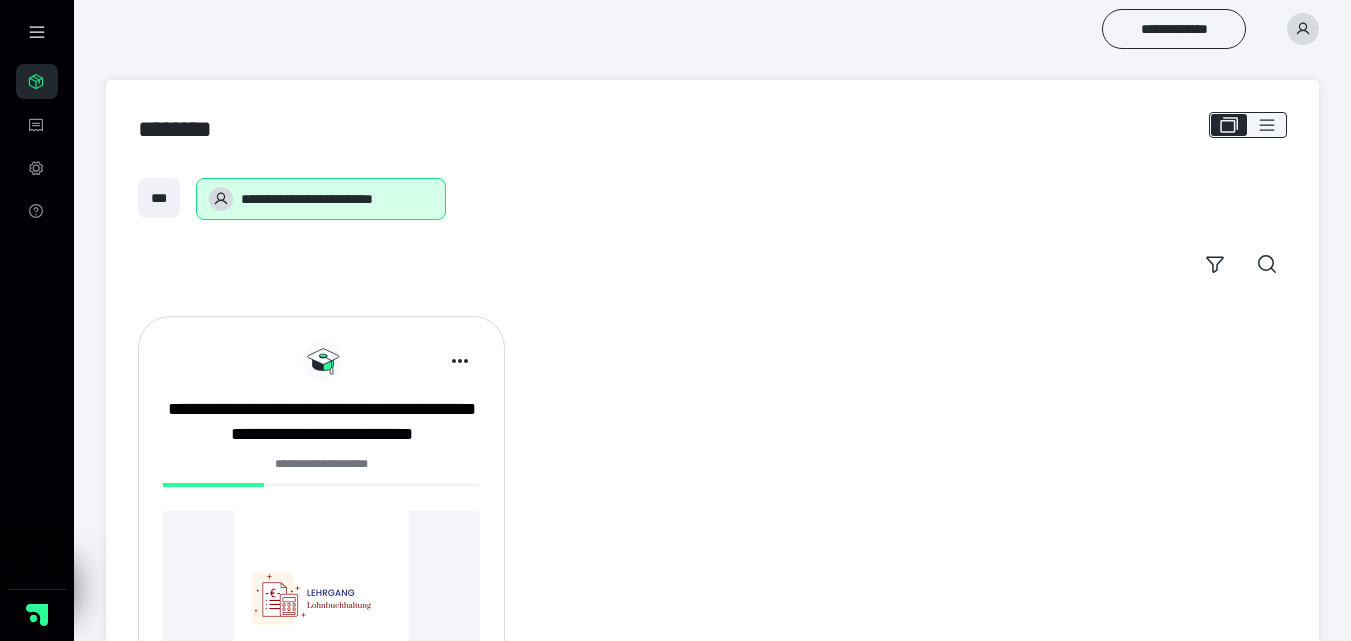 click on "**********" at bounding box center [321, 541] 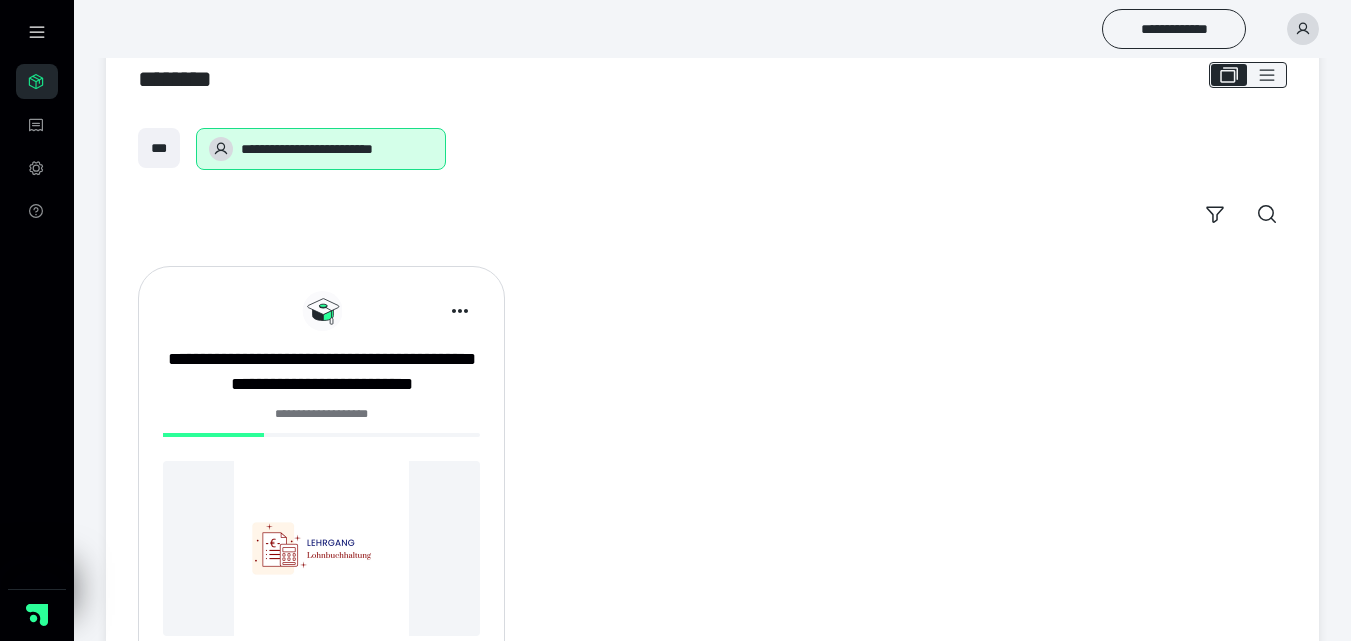 scroll, scrollTop: 100, scrollLeft: 0, axis: vertical 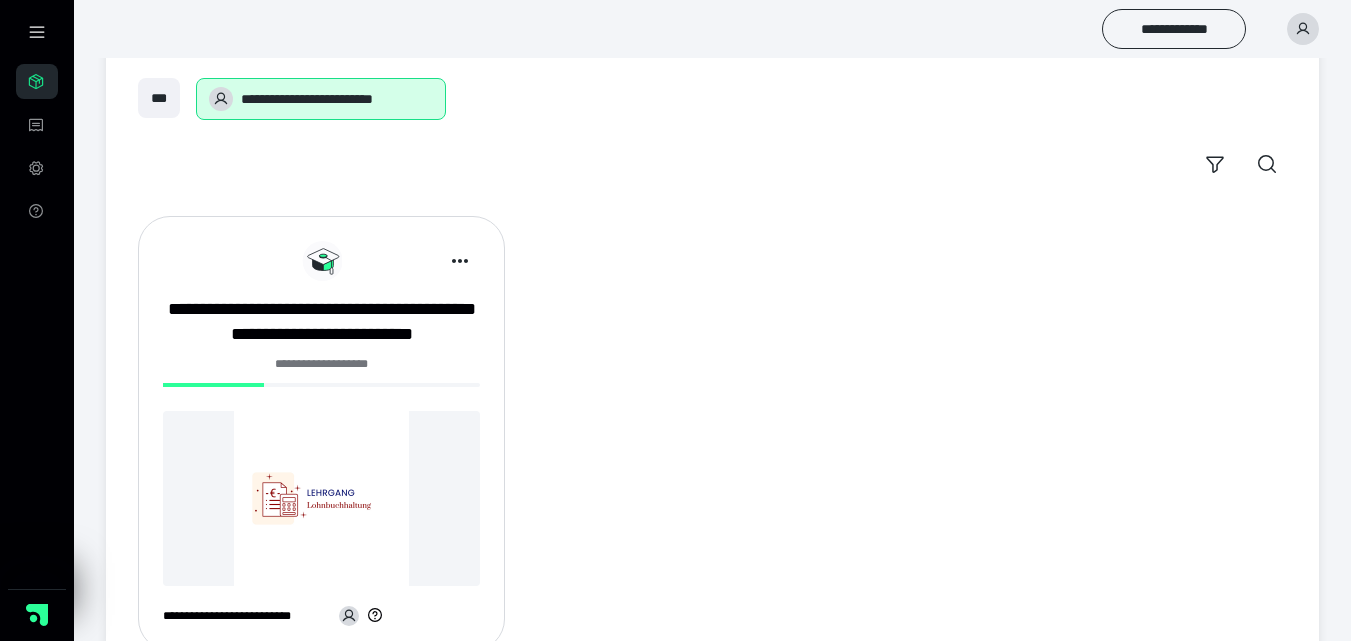 click at bounding box center [321, 498] 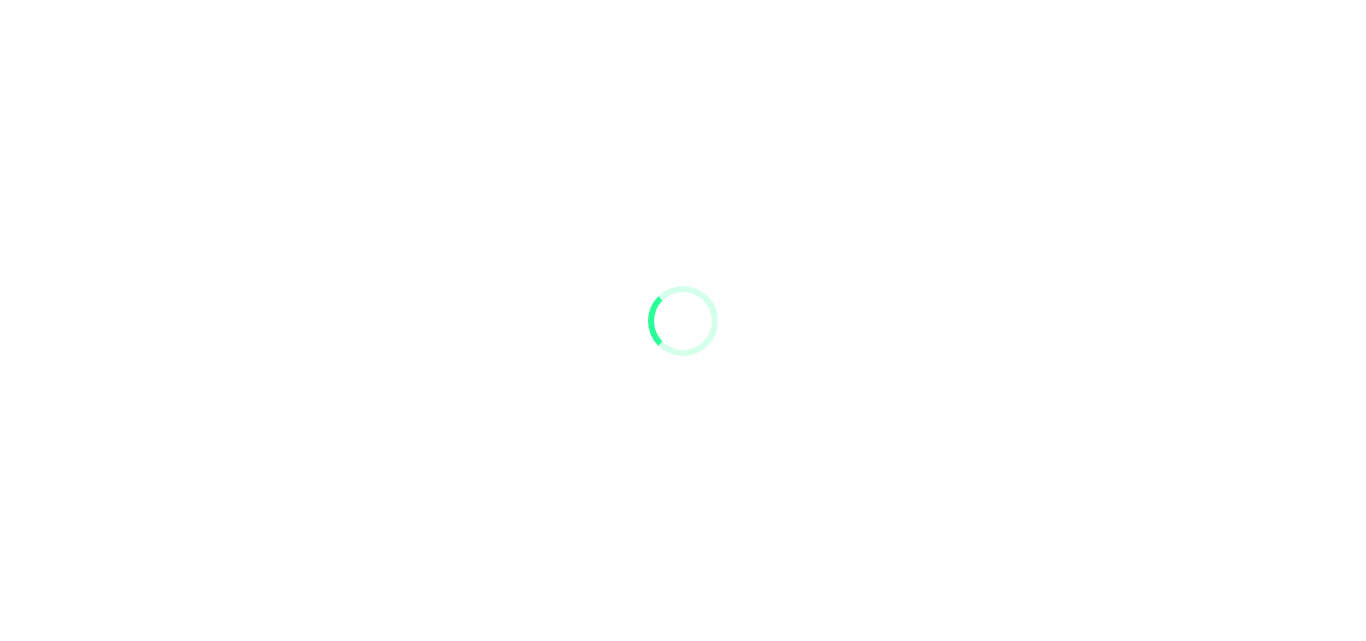 scroll, scrollTop: 0, scrollLeft: 0, axis: both 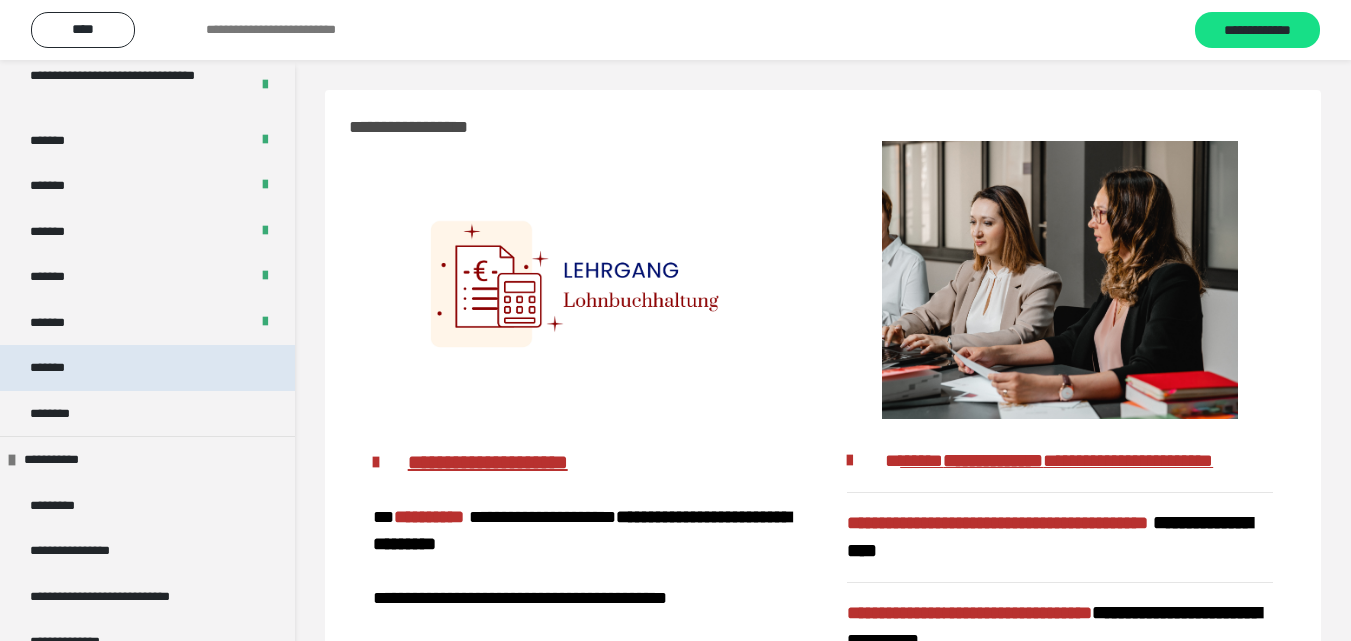 click on "*******" at bounding box center (147, 368) 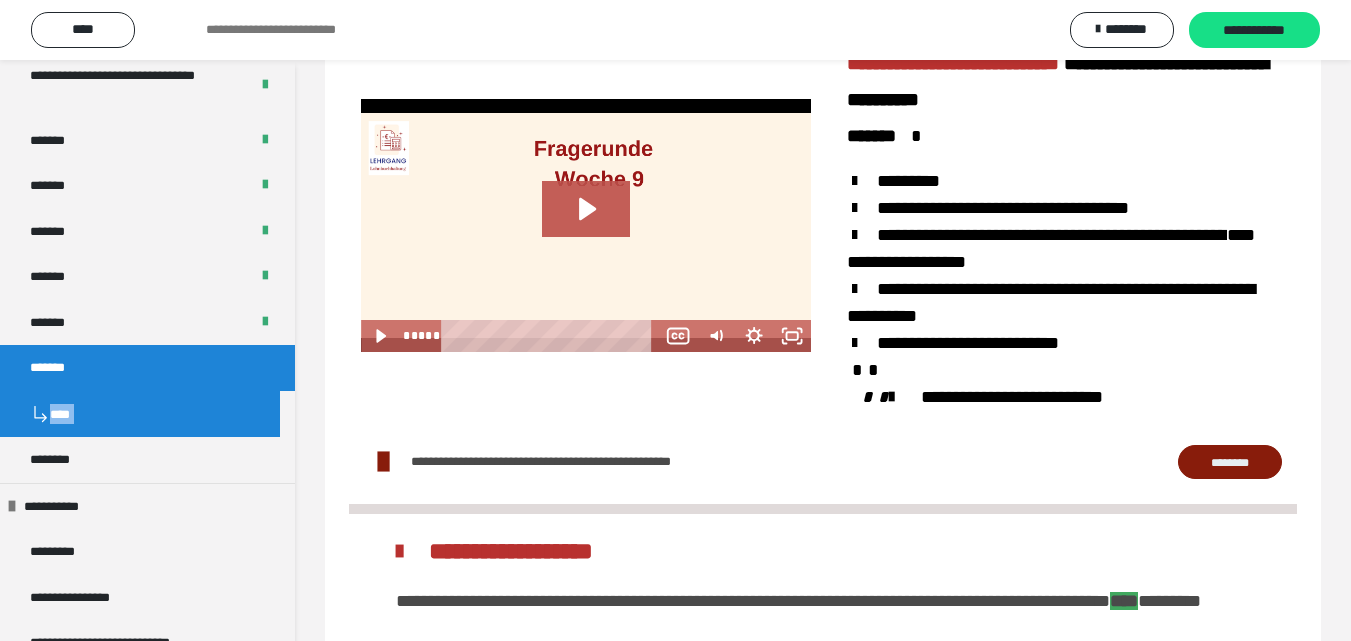 scroll, scrollTop: 2300, scrollLeft: 0, axis: vertical 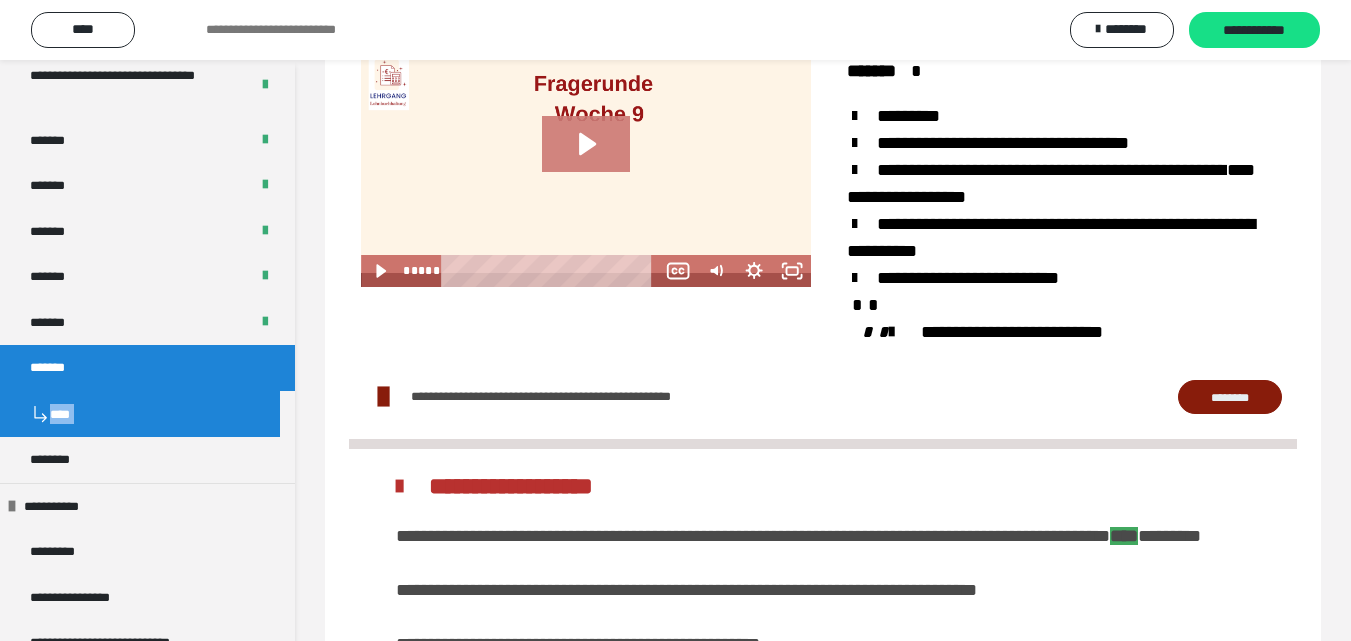 click 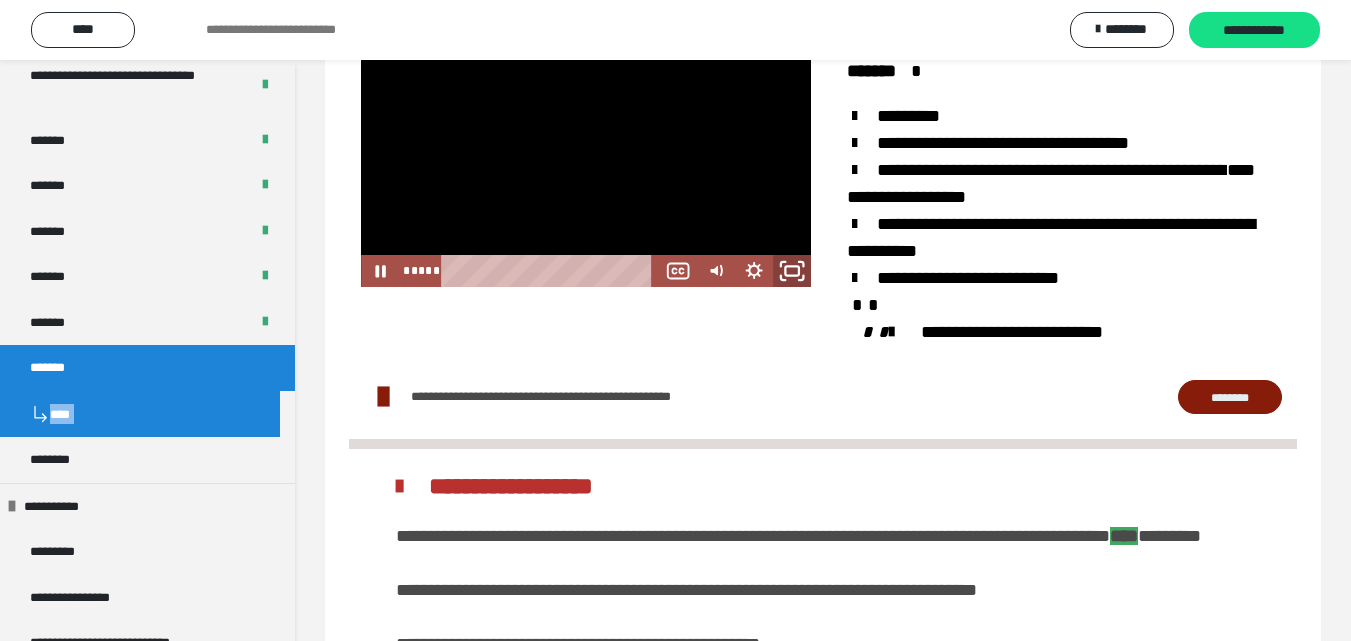 click 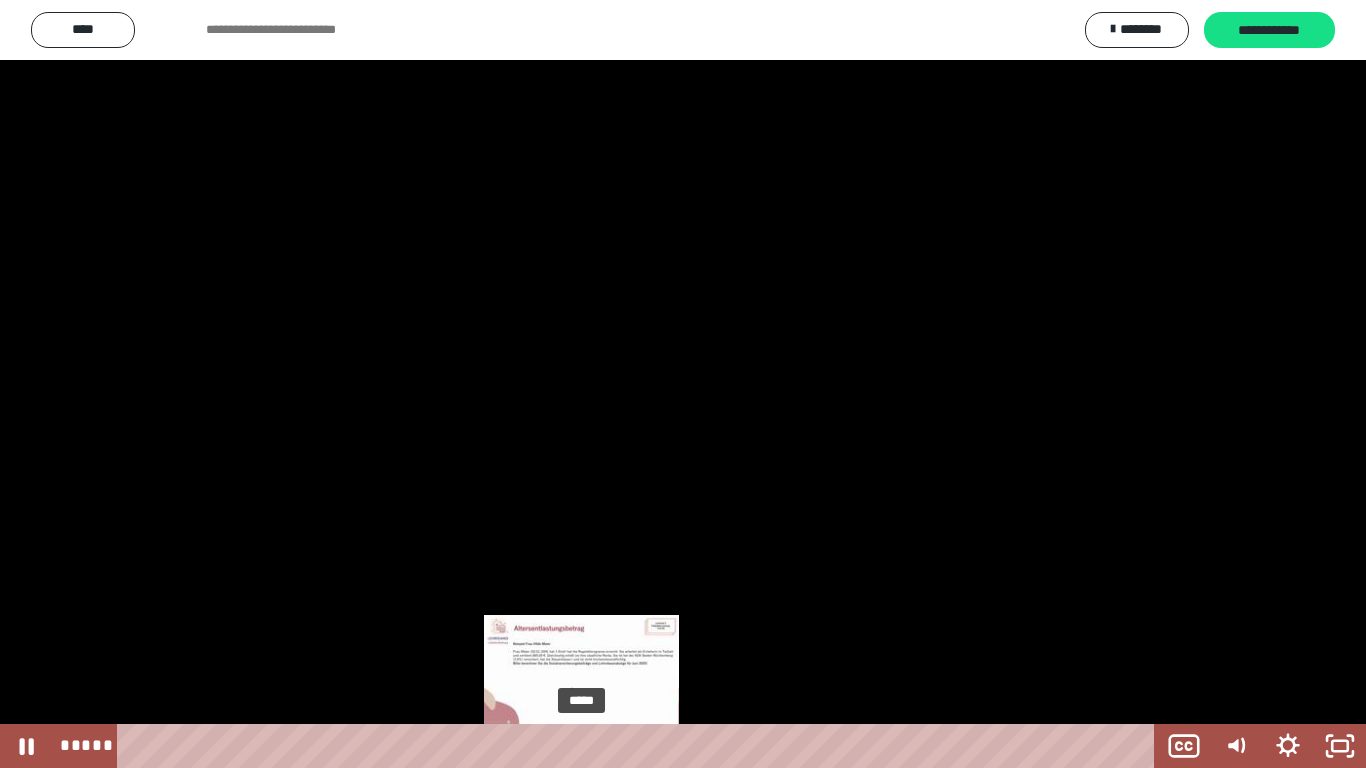 click on "*****" at bounding box center [640, 746] 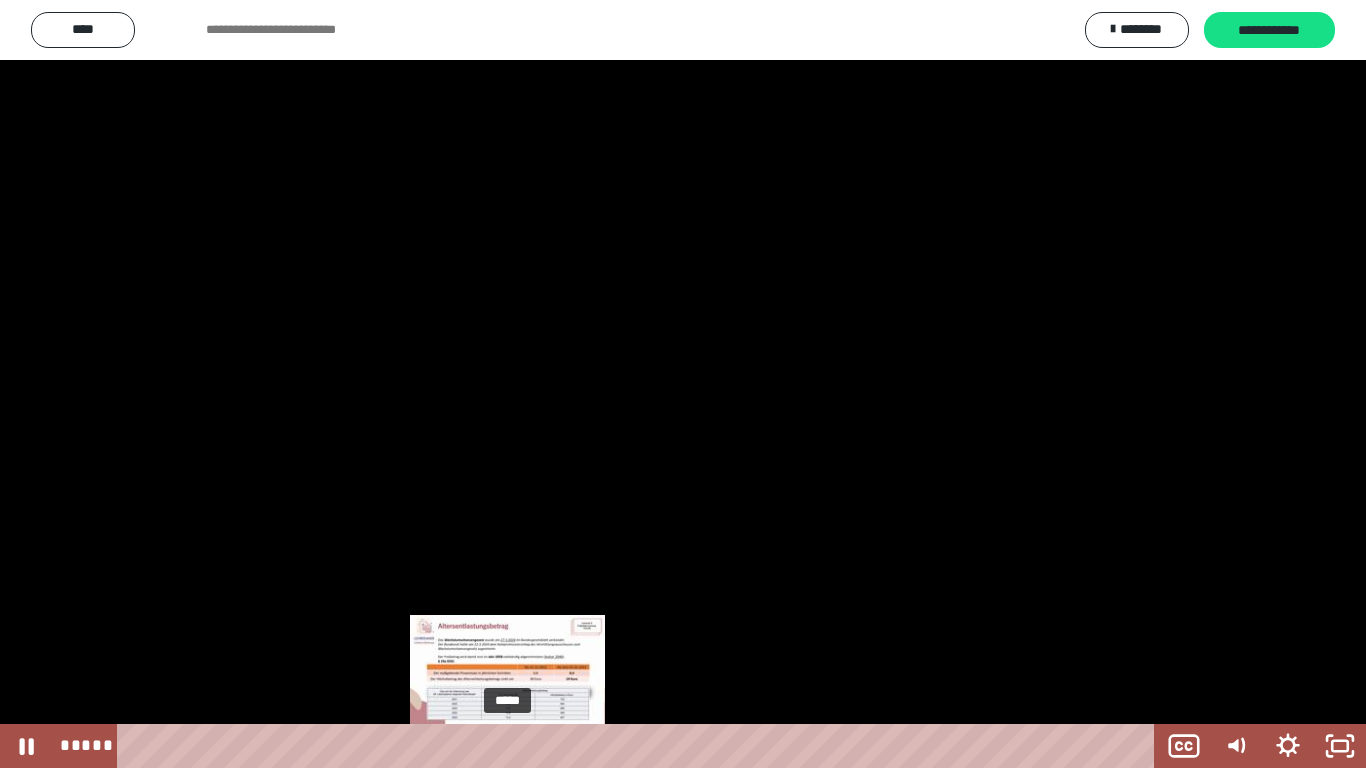 click on "*****" at bounding box center (640, 746) 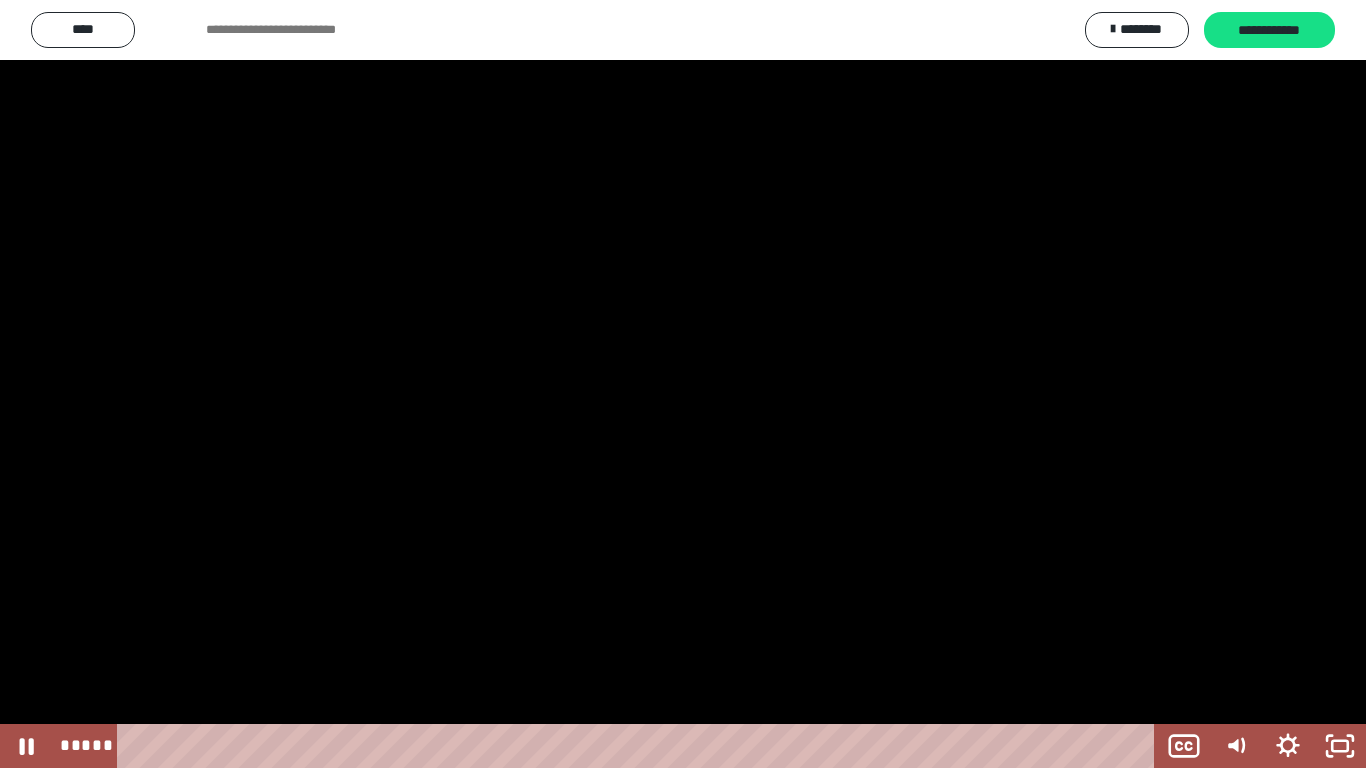 click at bounding box center (683, 384) 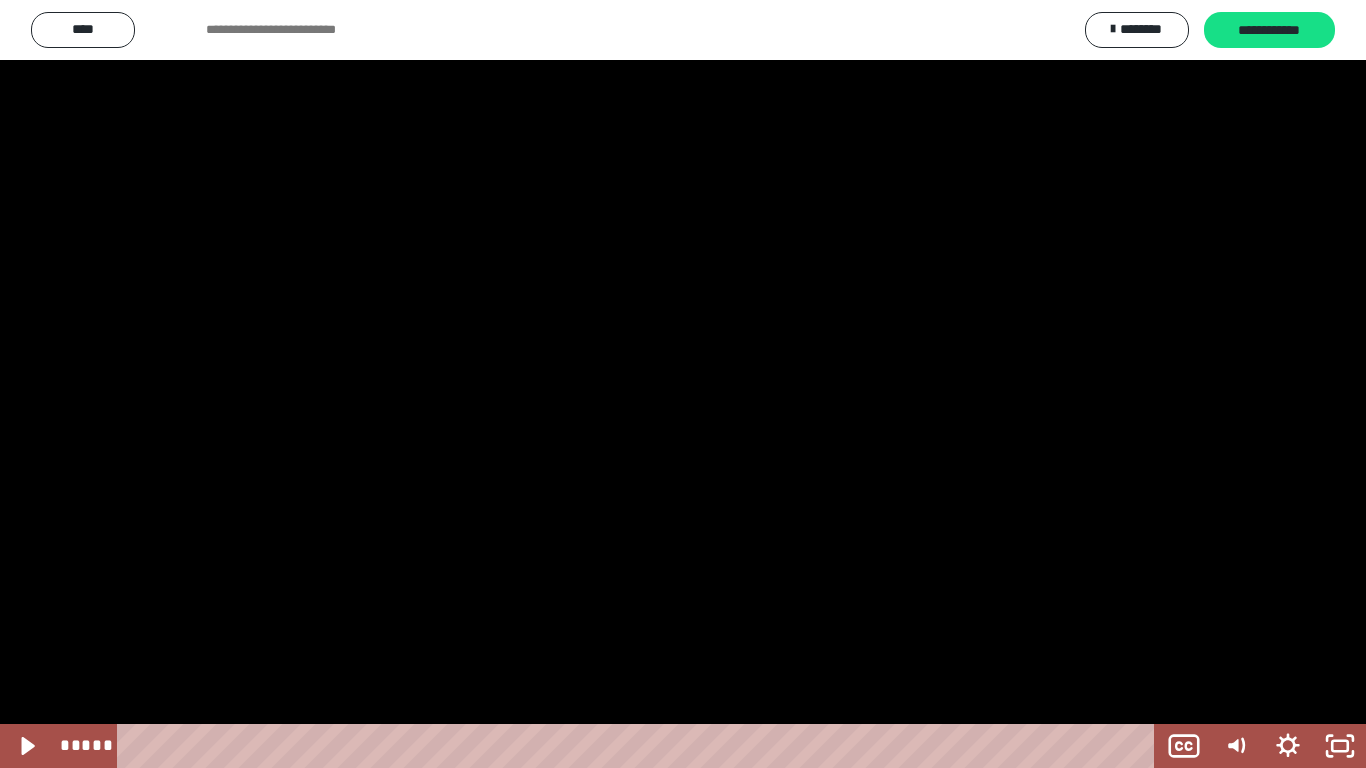 click at bounding box center (683, 384) 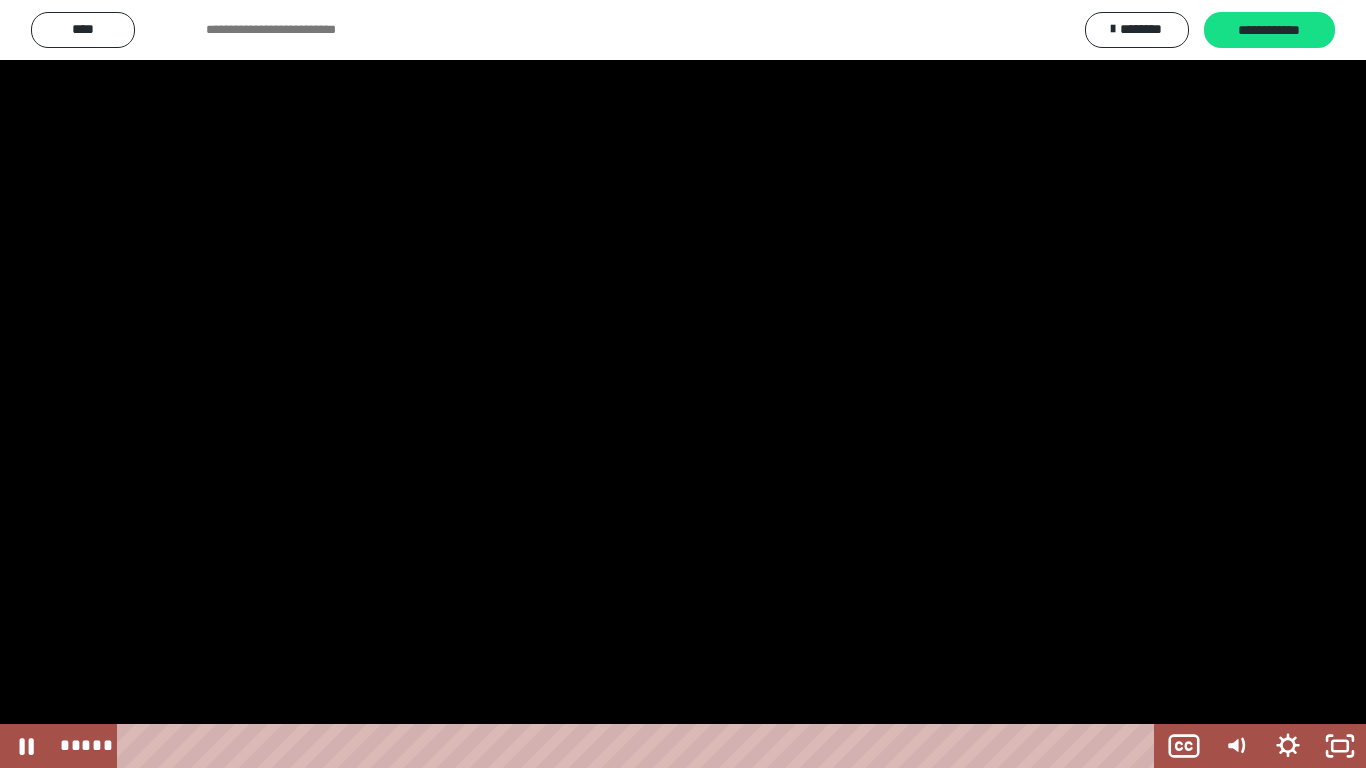 click at bounding box center [683, 384] 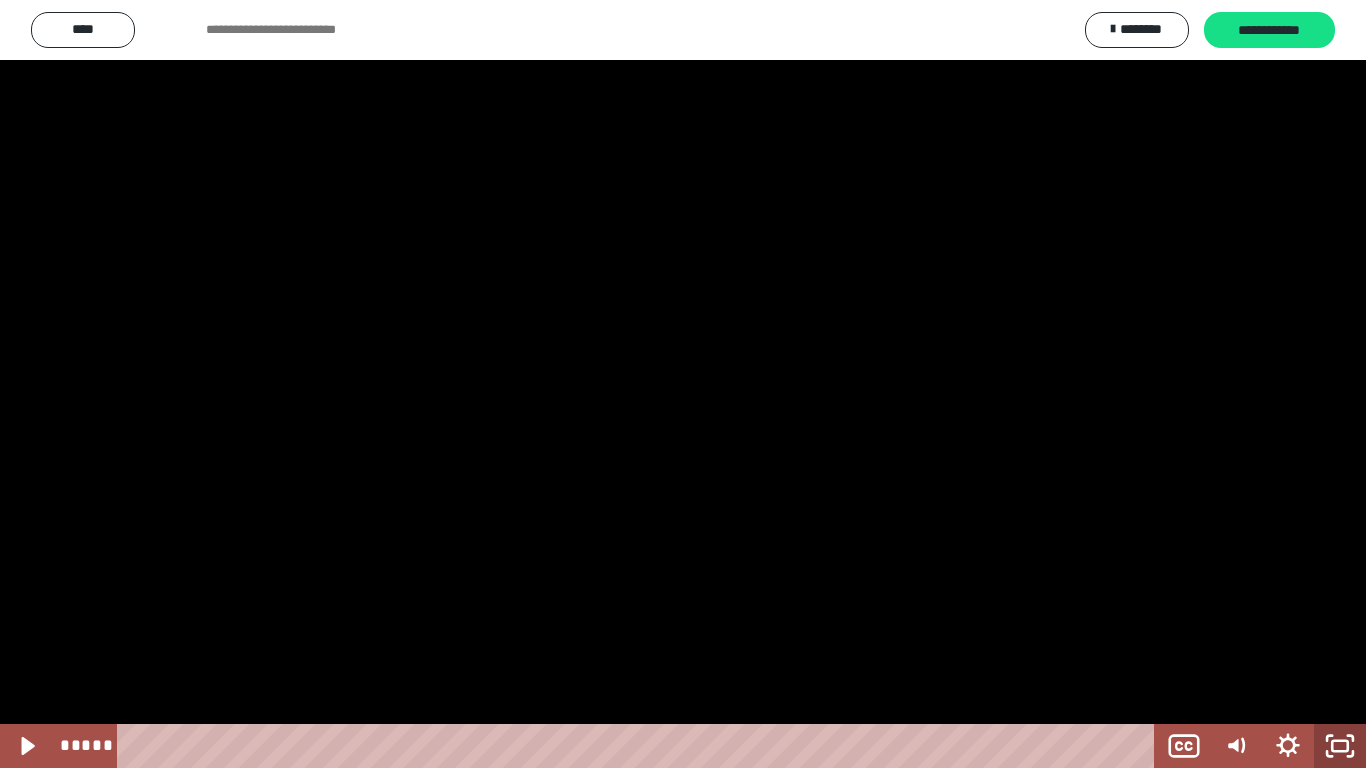 click 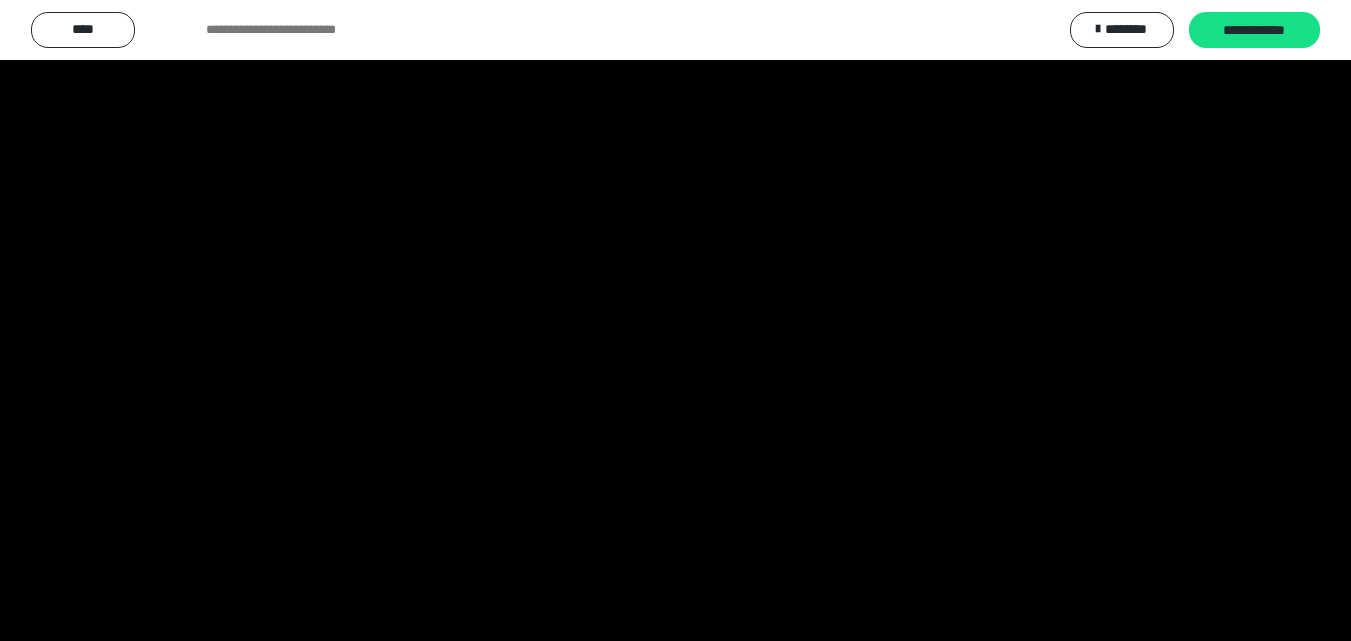 scroll, scrollTop: 2100, scrollLeft: 0, axis: vertical 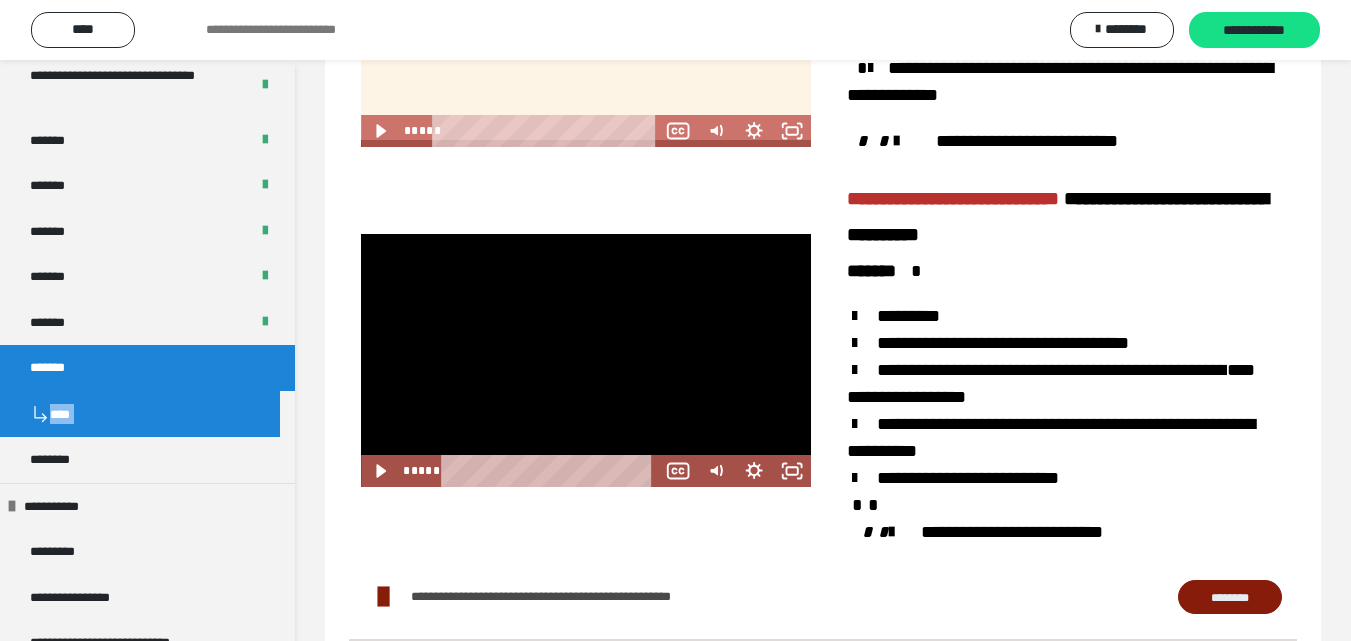 click at bounding box center [586, 360] 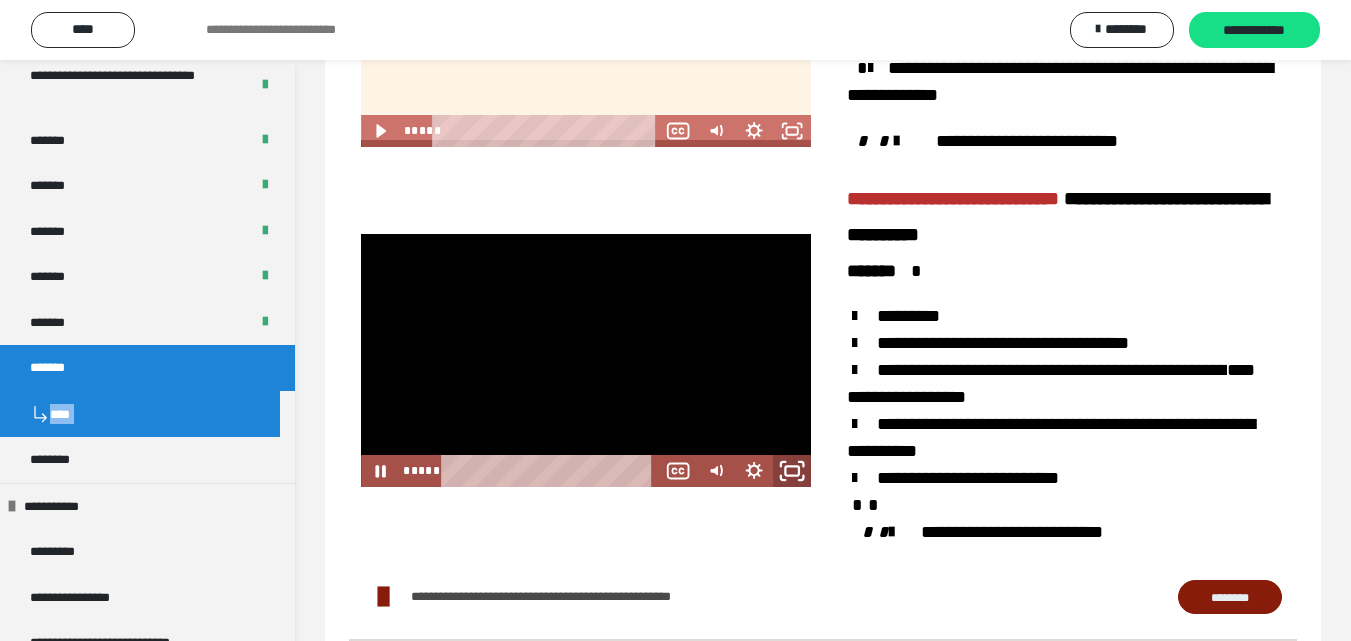 click 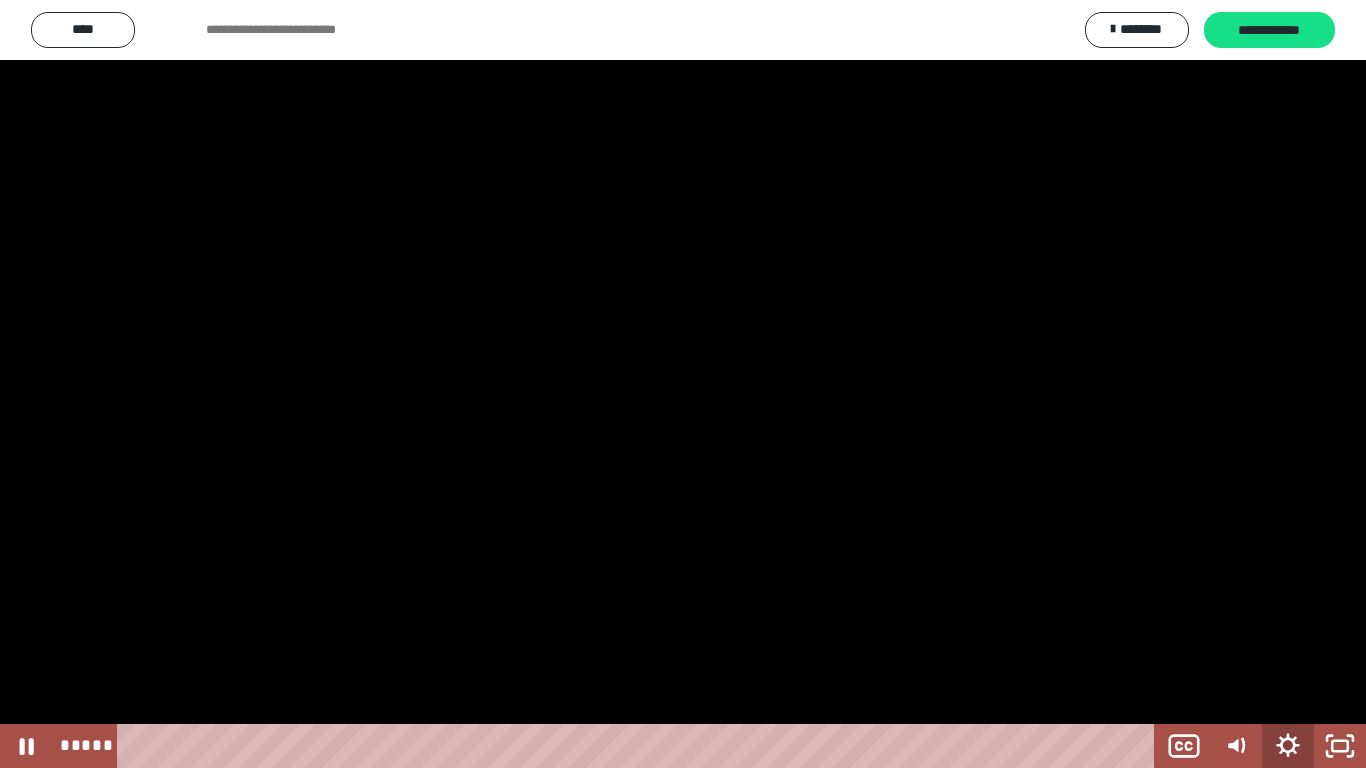 click 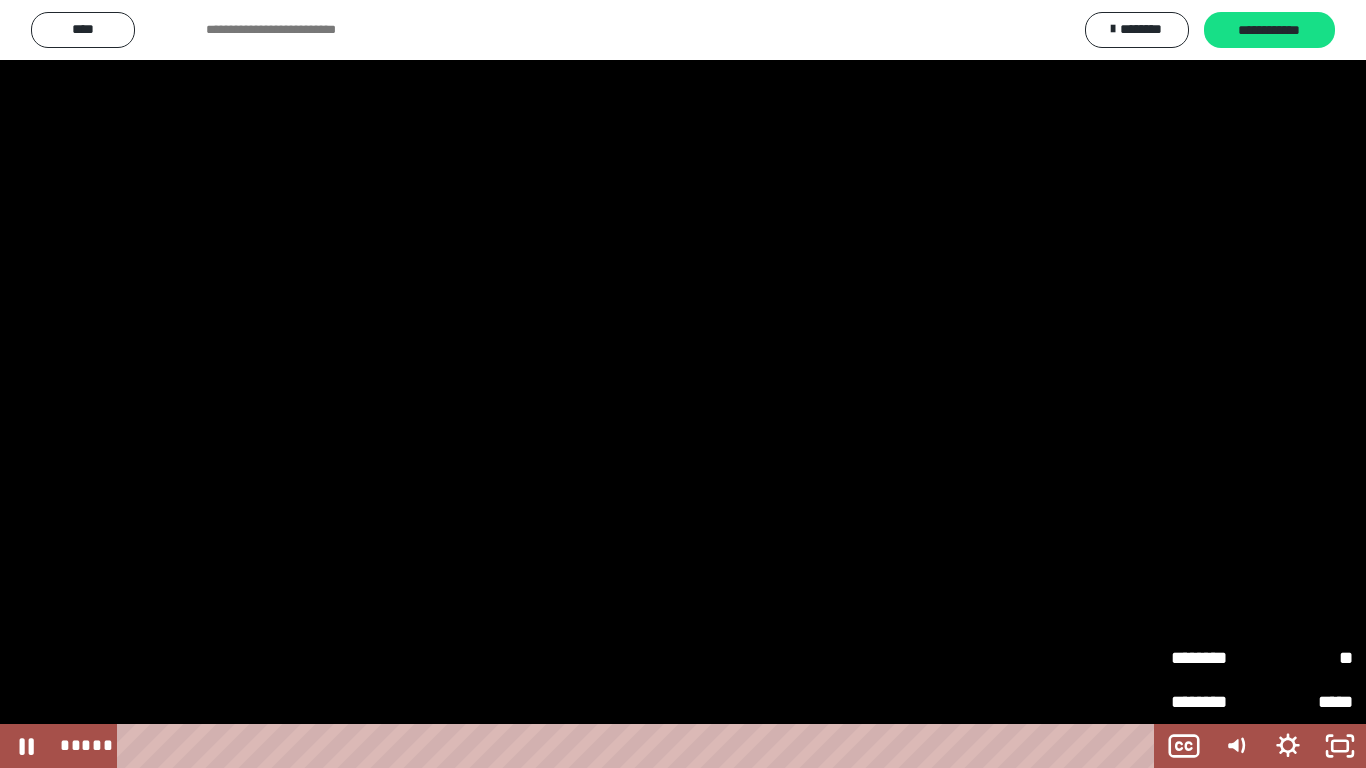 click on "**" at bounding box center [1307, 657] 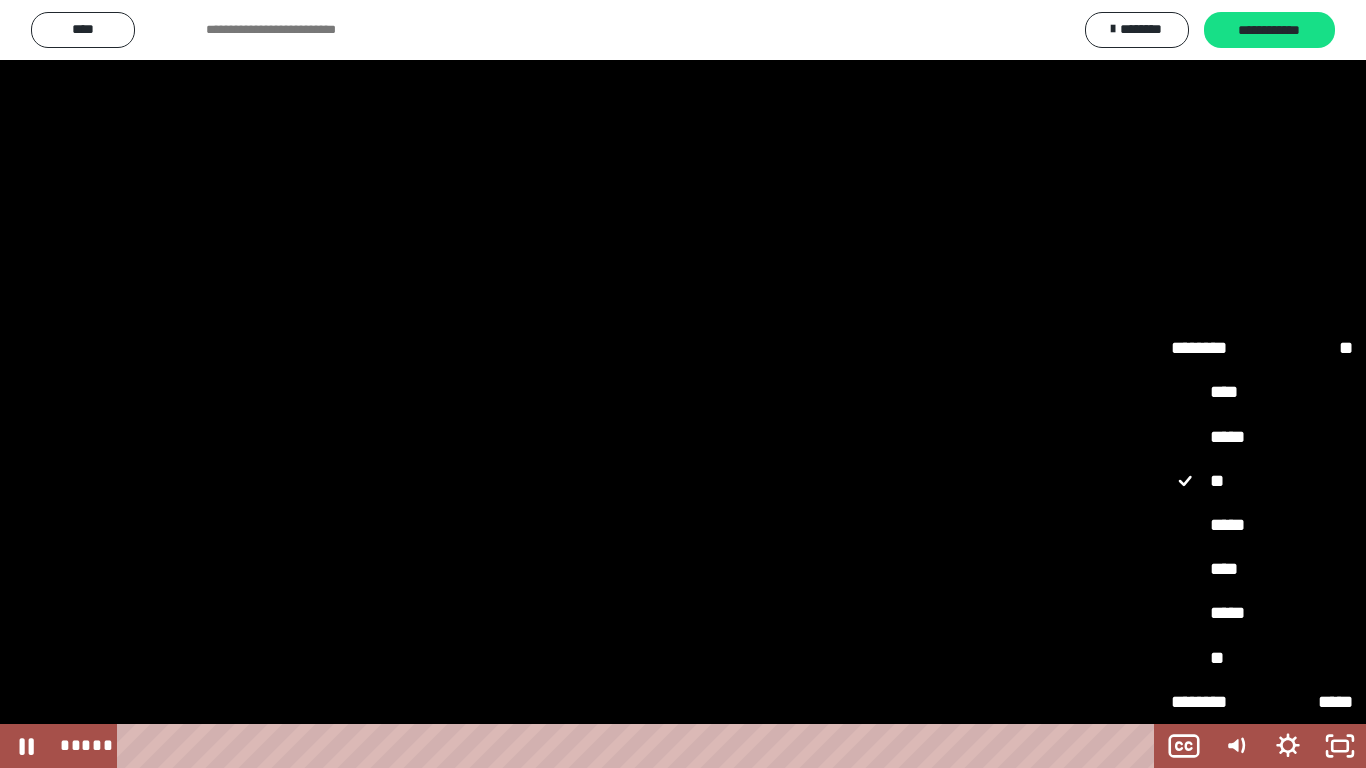 click on "*****" at bounding box center (1262, 526) 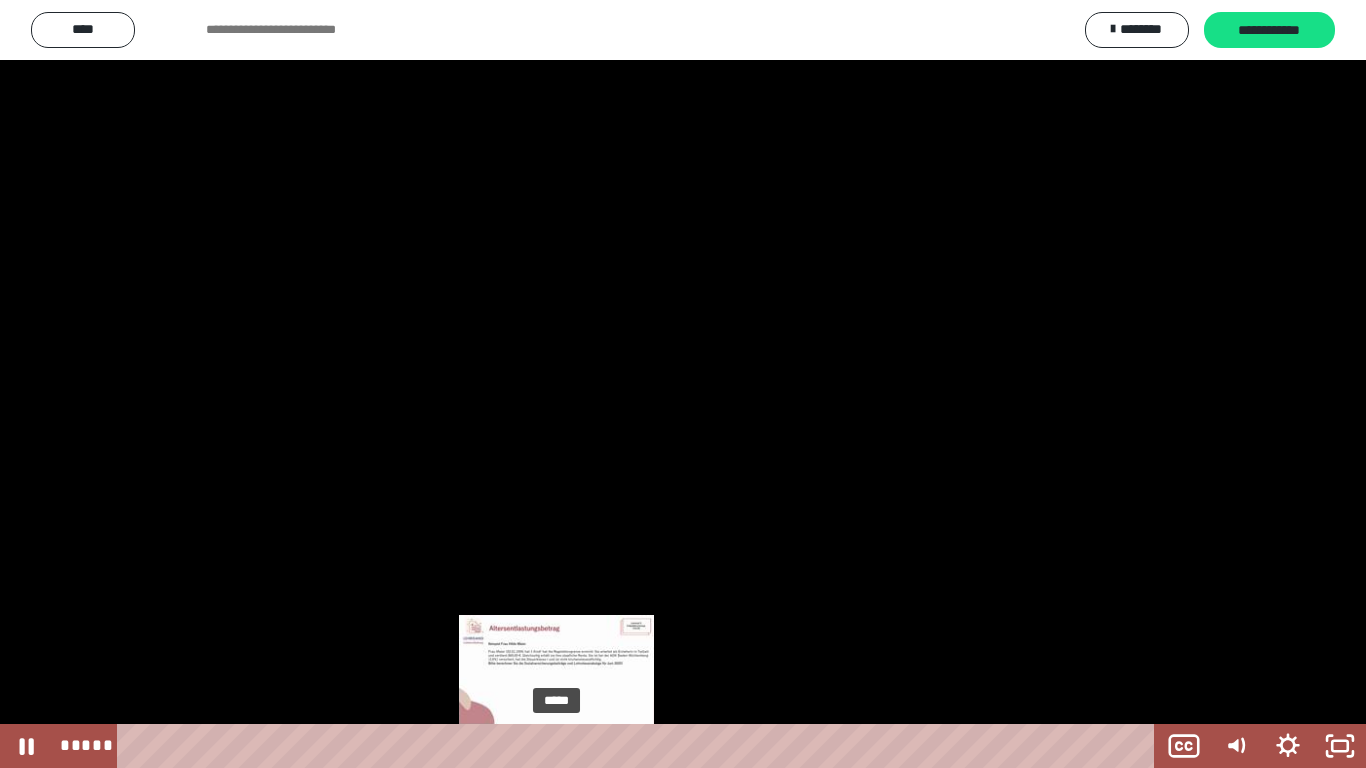 click at bounding box center (556, 746) 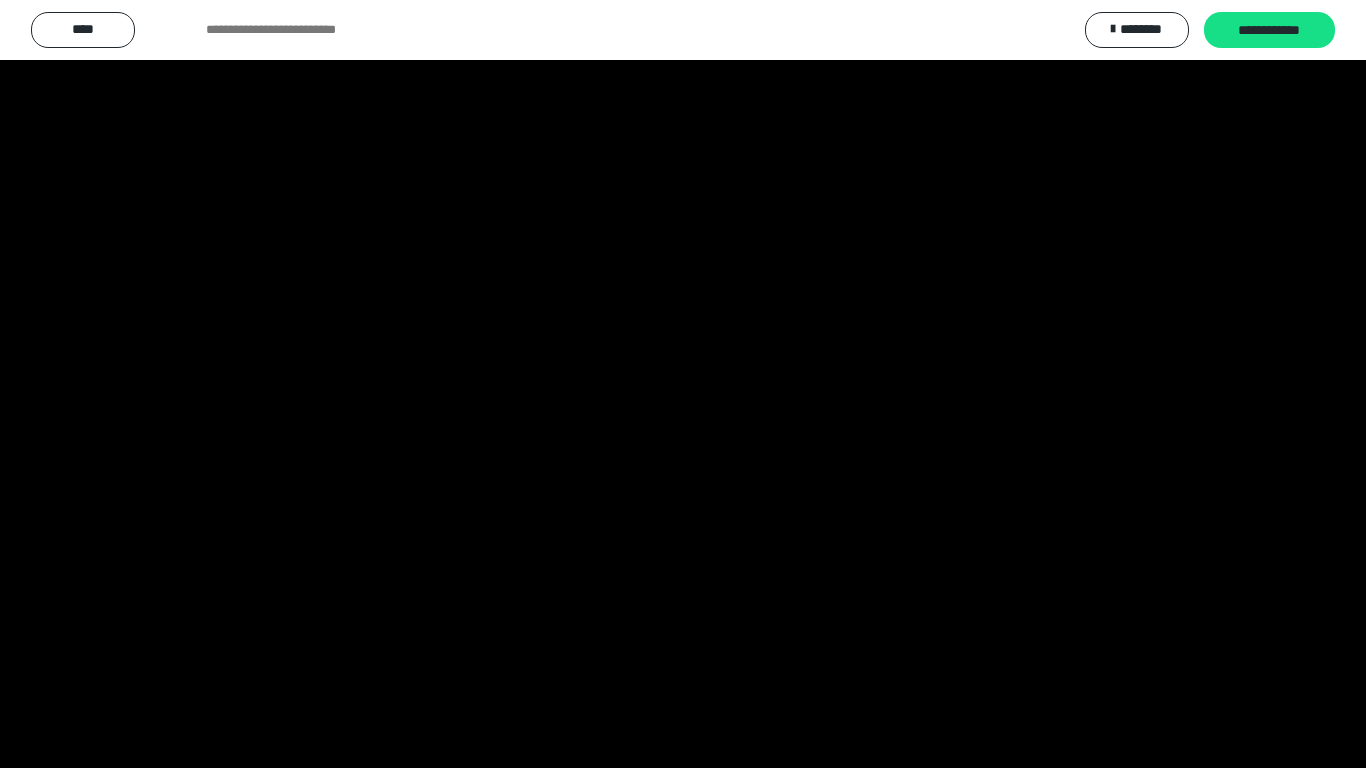 click at bounding box center [683, 384] 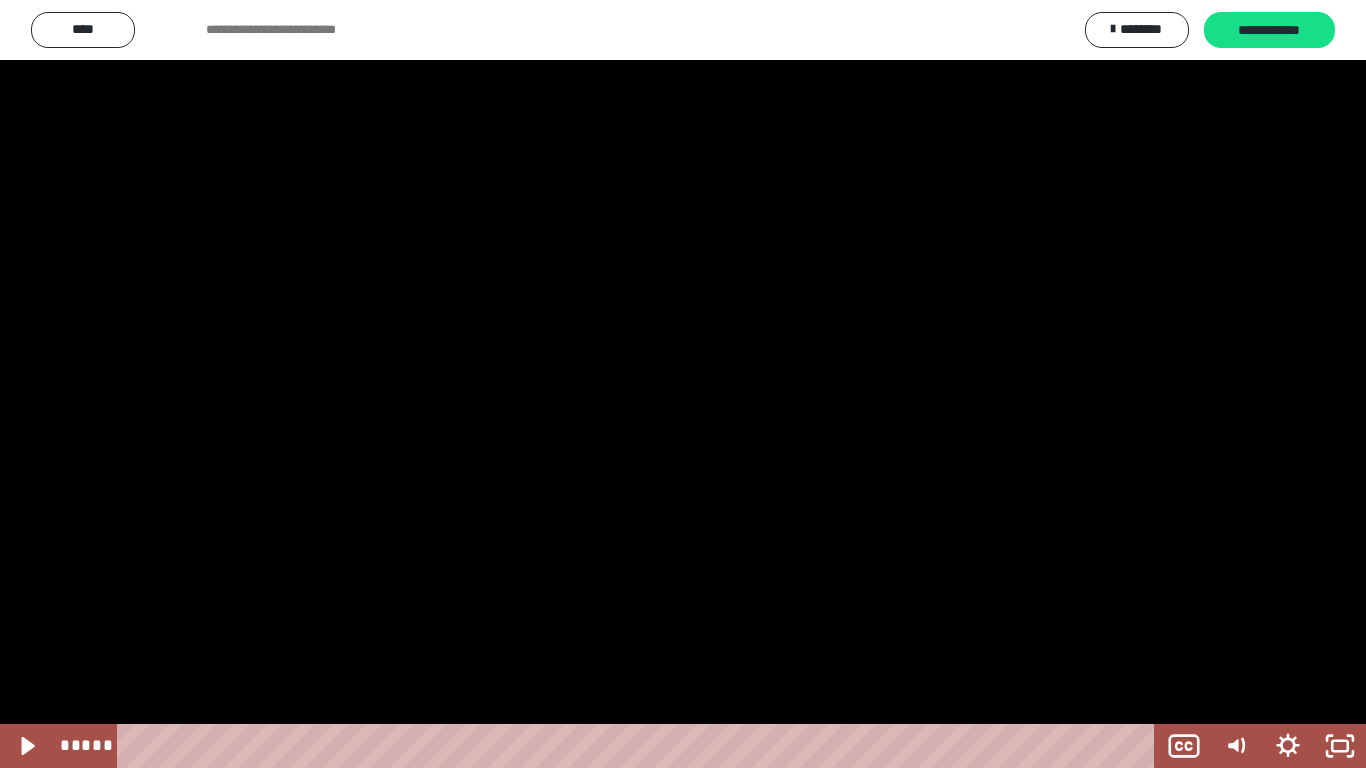 click at bounding box center [683, 384] 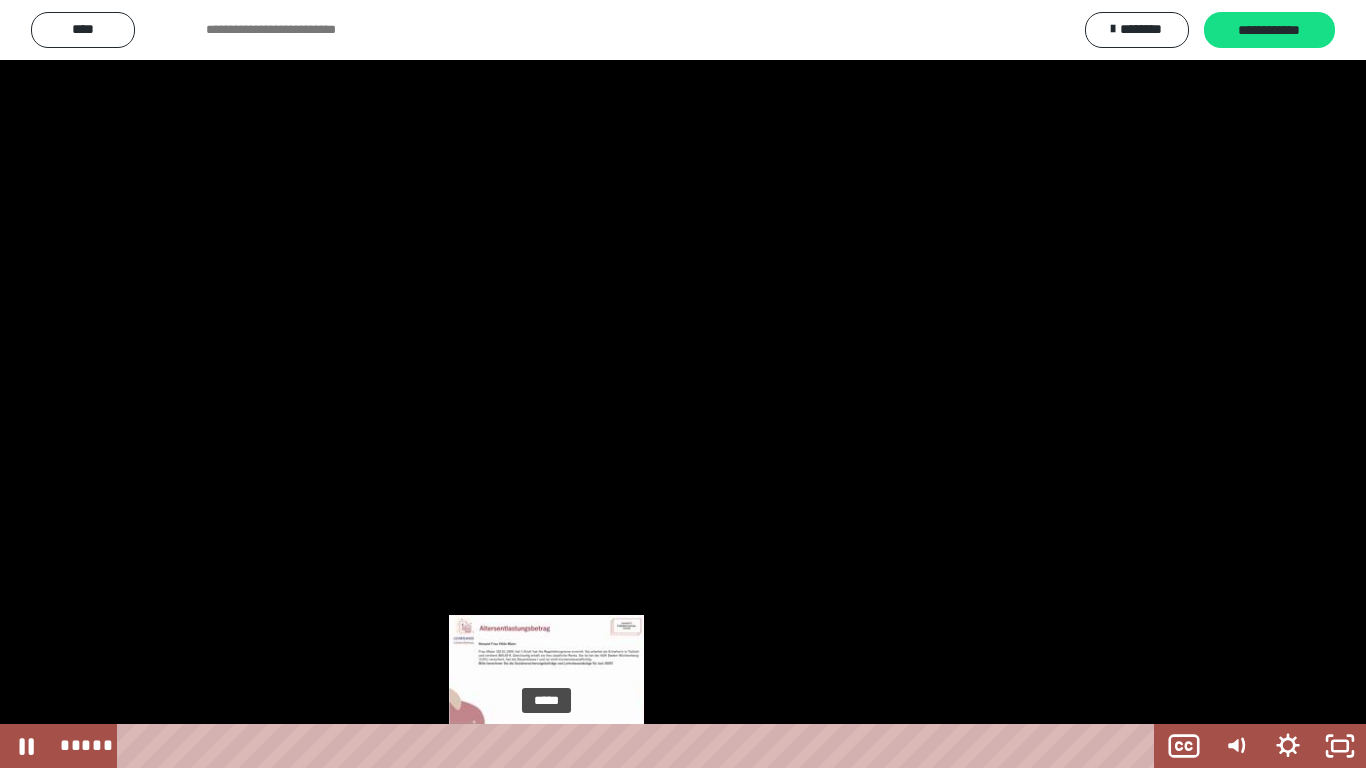 drag, startPoint x: 572, startPoint y: 744, endPoint x: 548, endPoint y: 746, distance: 24.083189 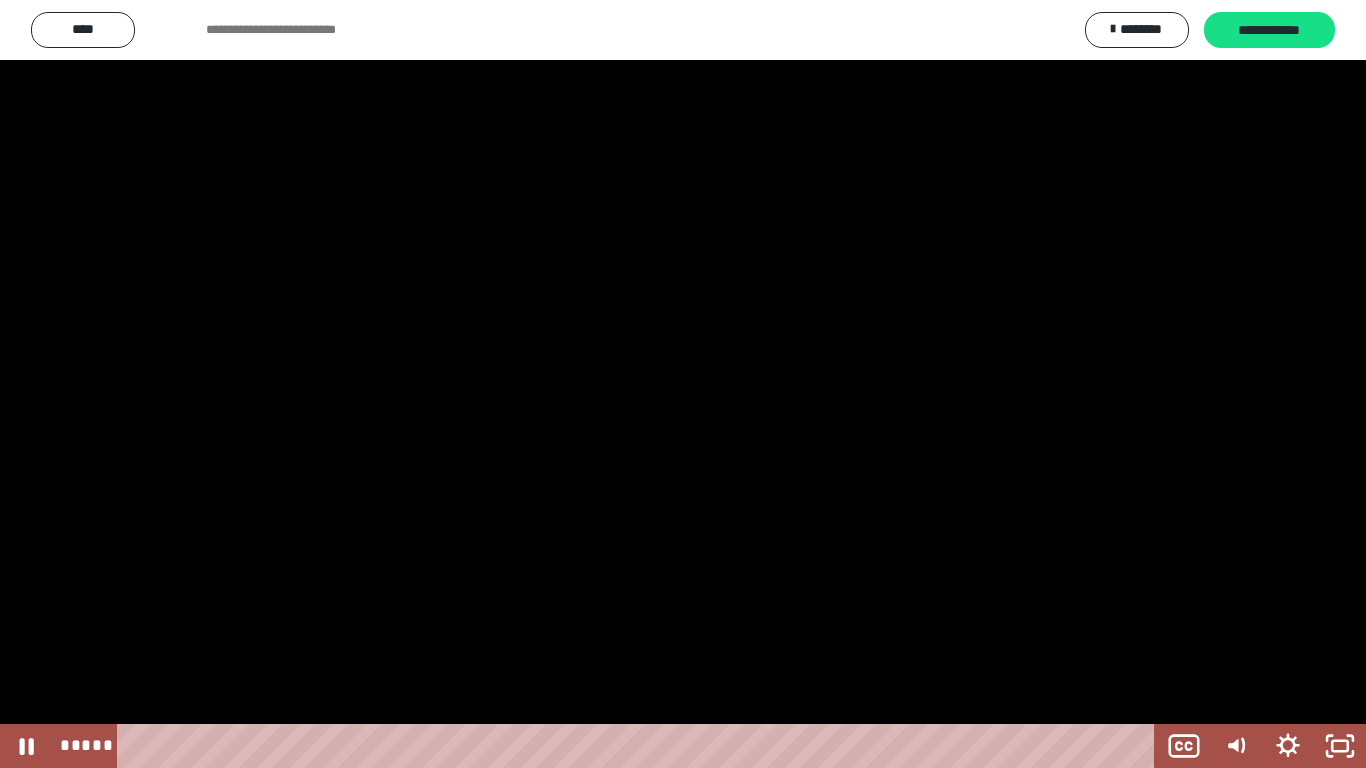 click at bounding box center (683, 384) 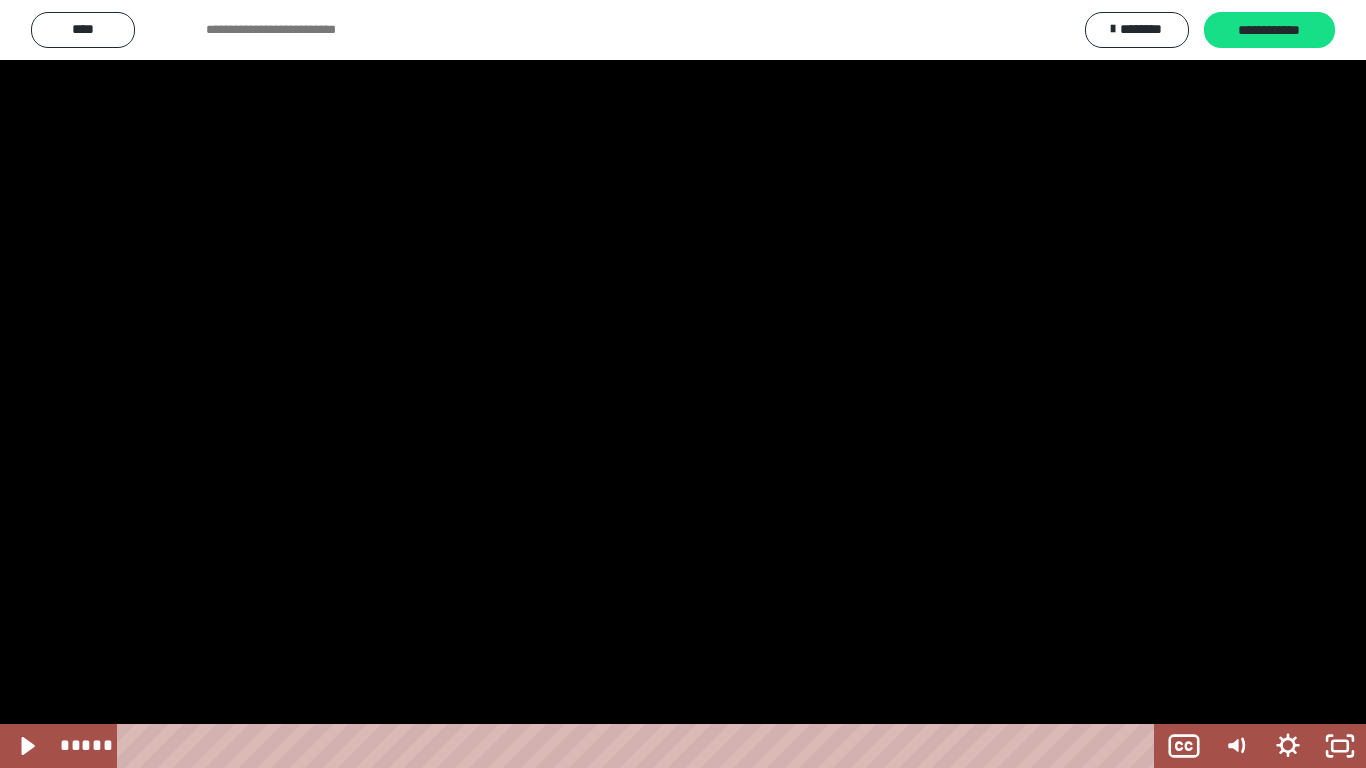 click at bounding box center [683, 384] 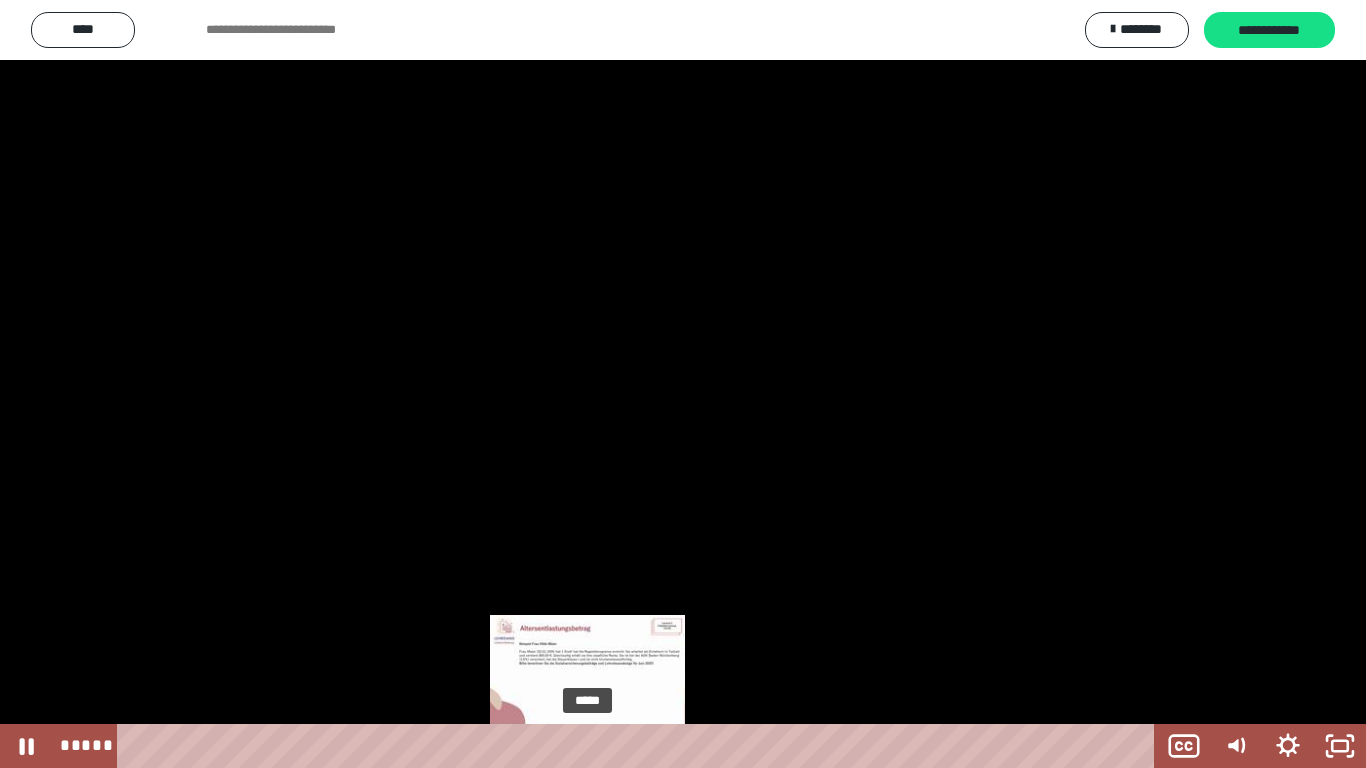 click on "*****" at bounding box center (640, 746) 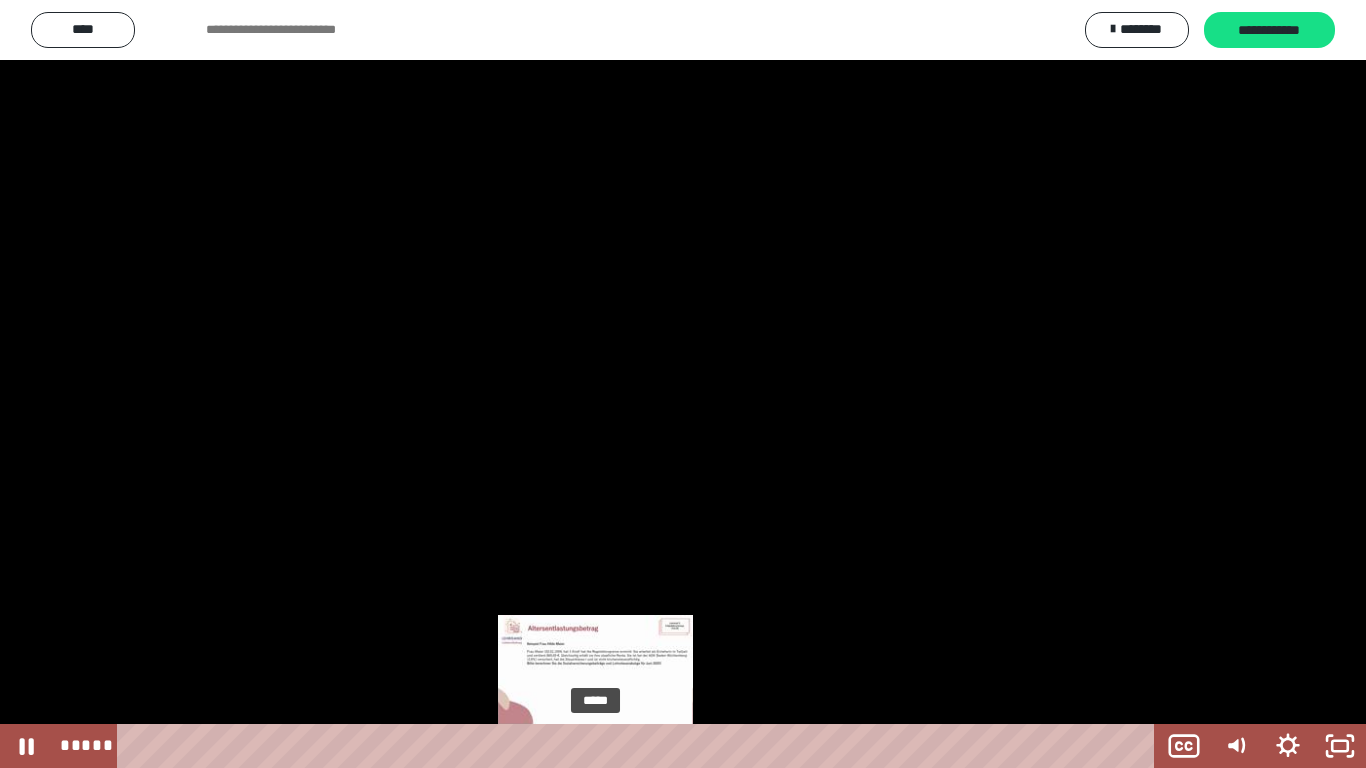 click on "*****" at bounding box center [640, 746] 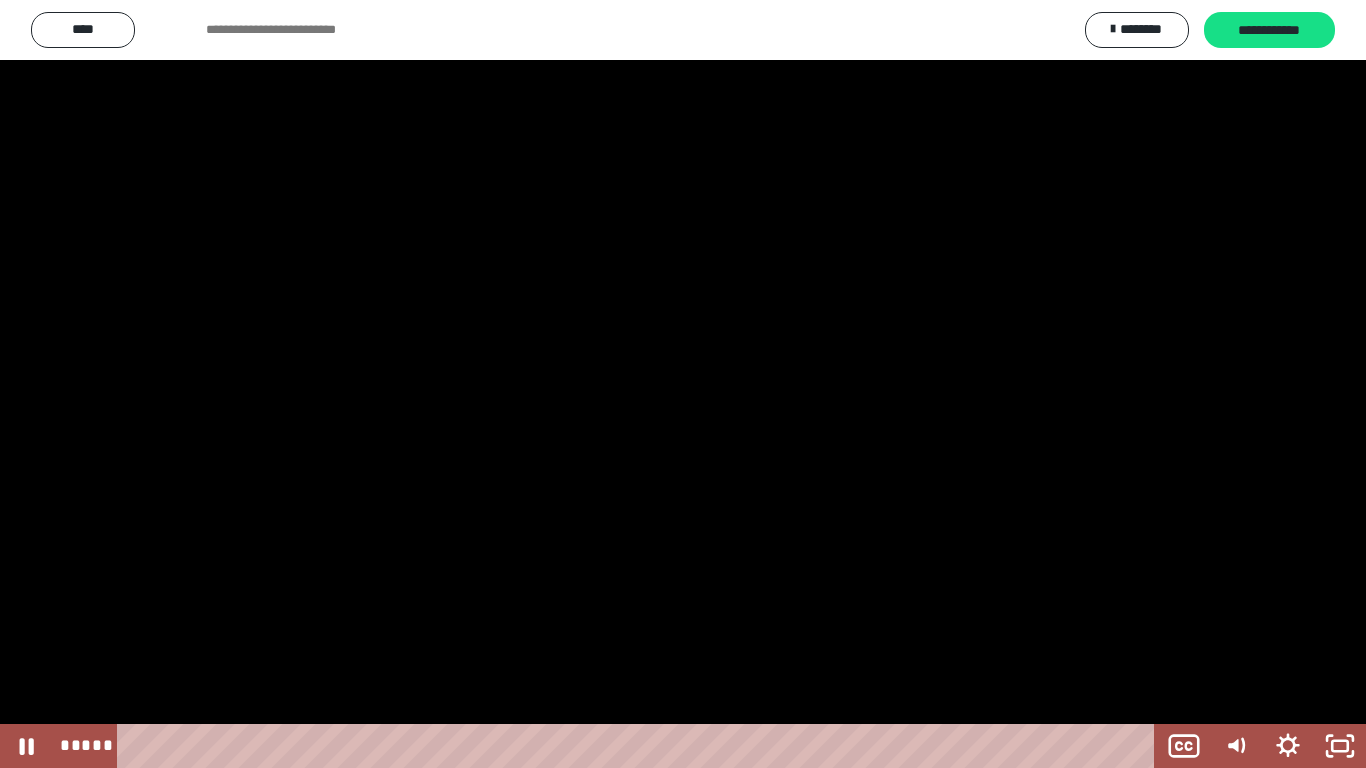 click at bounding box center [683, 384] 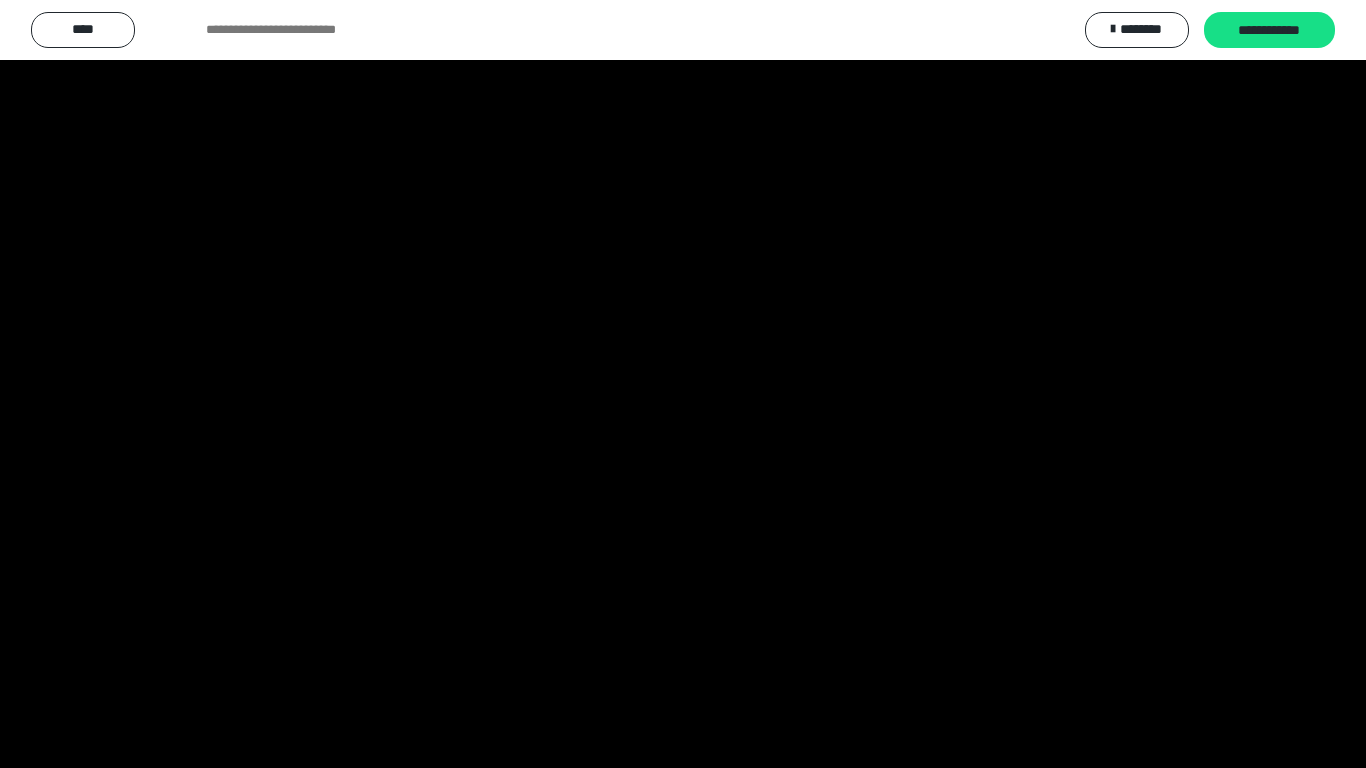click at bounding box center (683, 384) 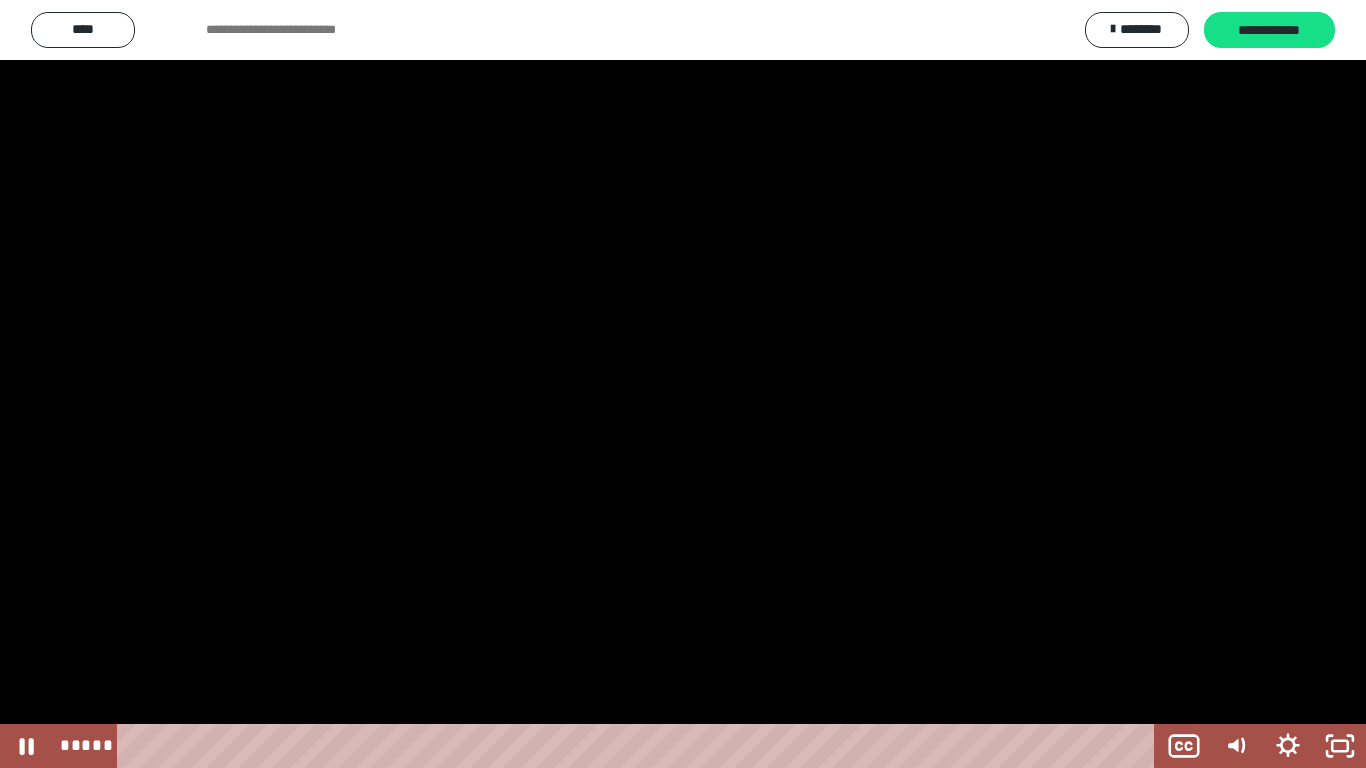 click at bounding box center [683, 384] 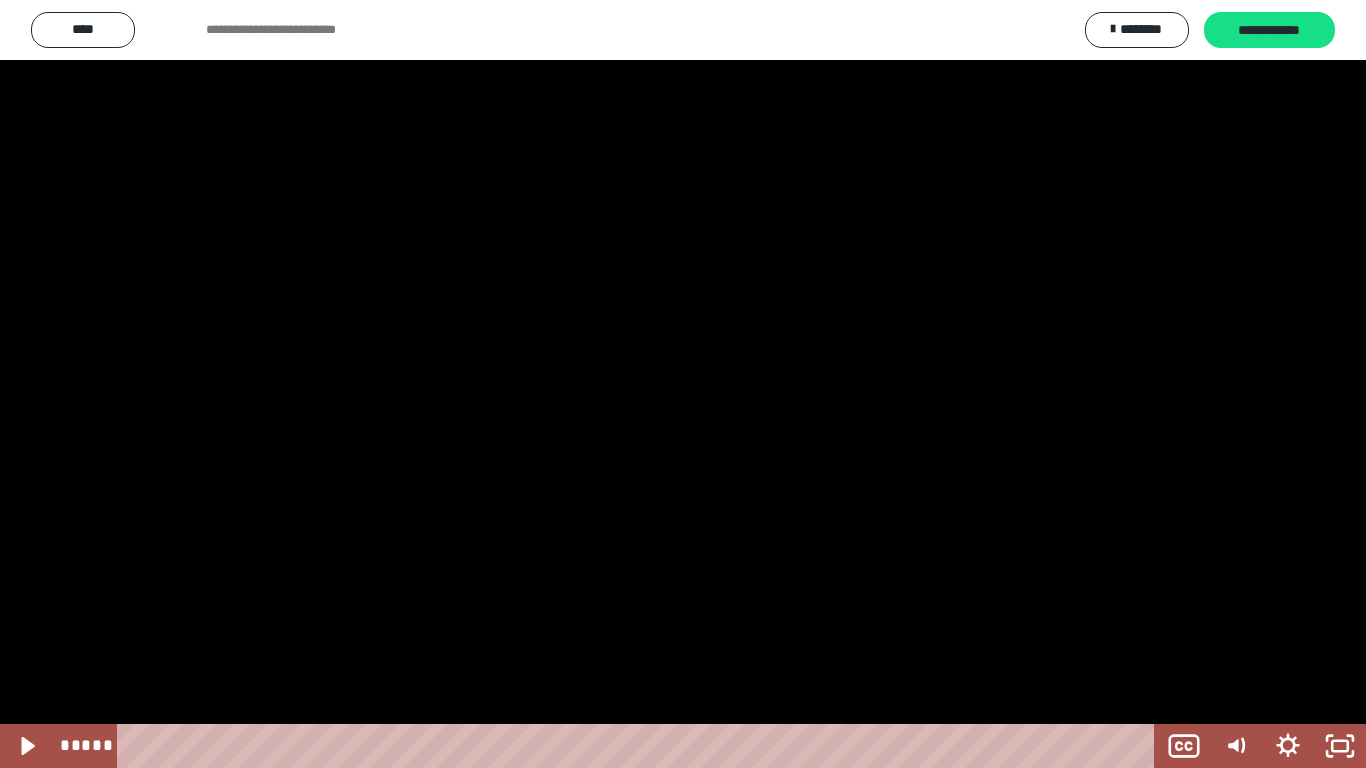 drag, startPoint x: 873, startPoint y: 408, endPoint x: 876, endPoint y: 397, distance: 11.401754 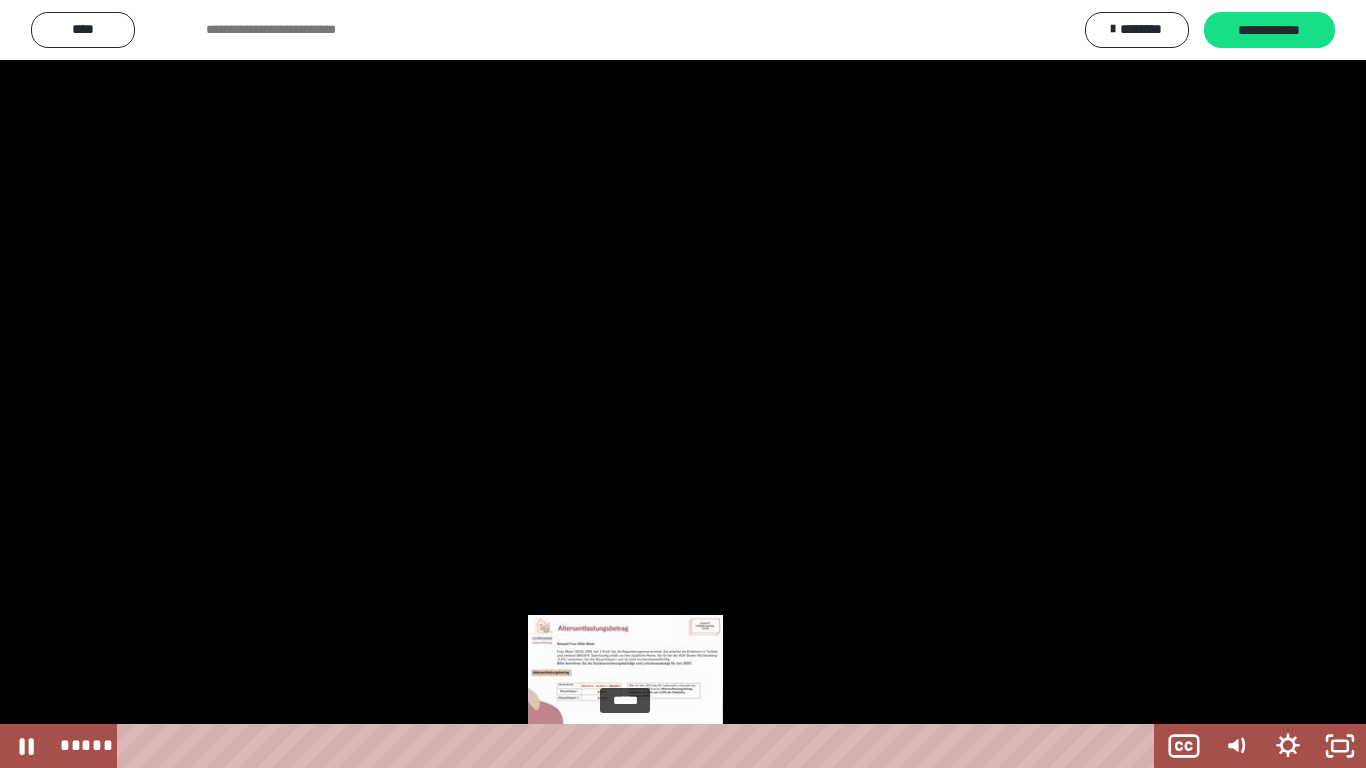 click at bounding box center [632, 746] 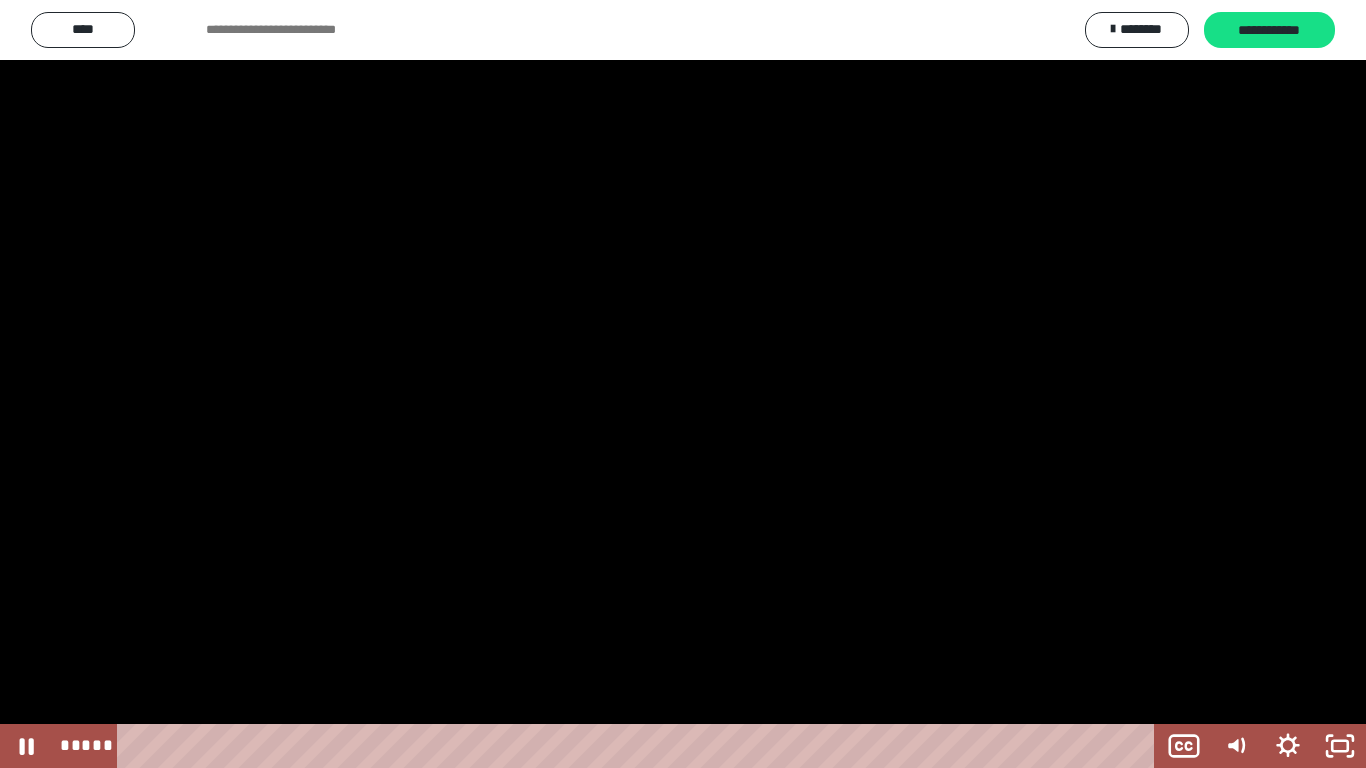 click at bounding box center [683, 384] 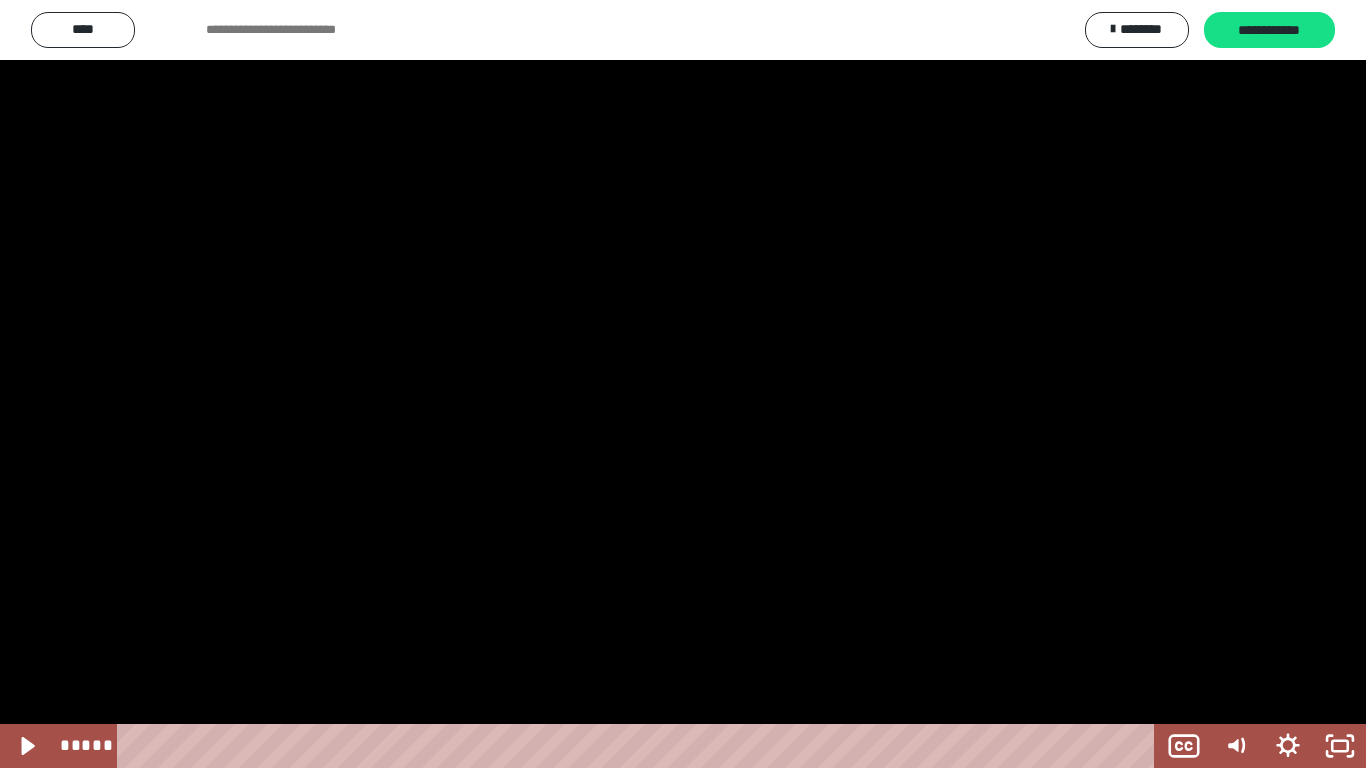 click at bounding box center (683, 384) 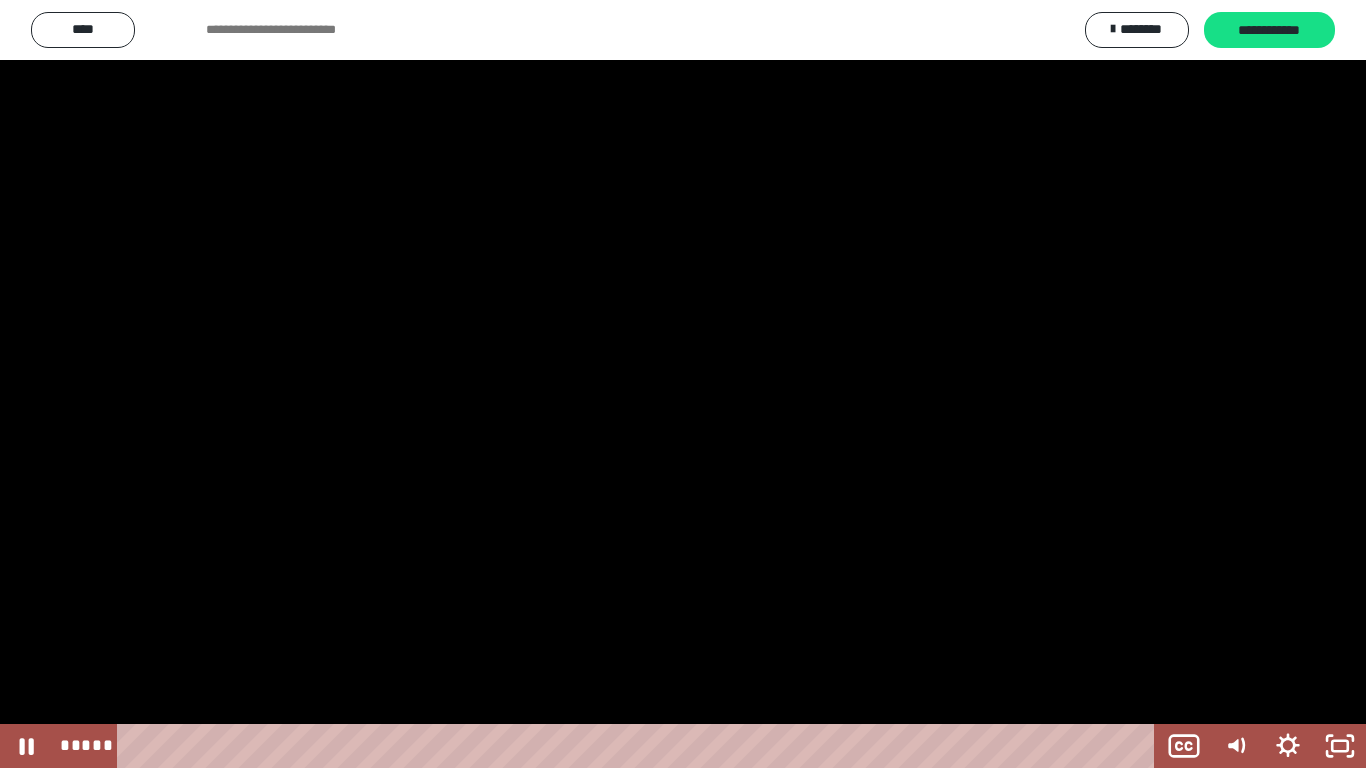 click at bounding box center [683, 384] 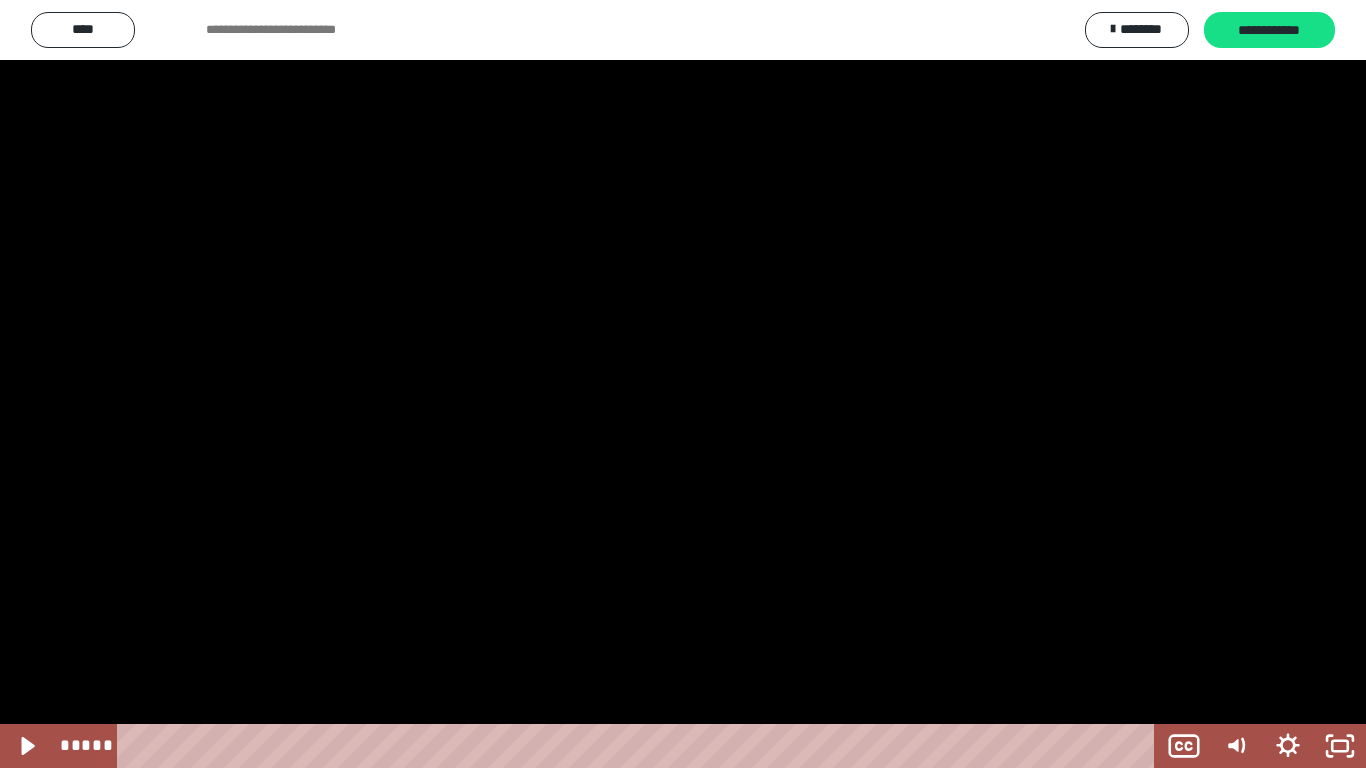 click at bounding box center (683, 384) 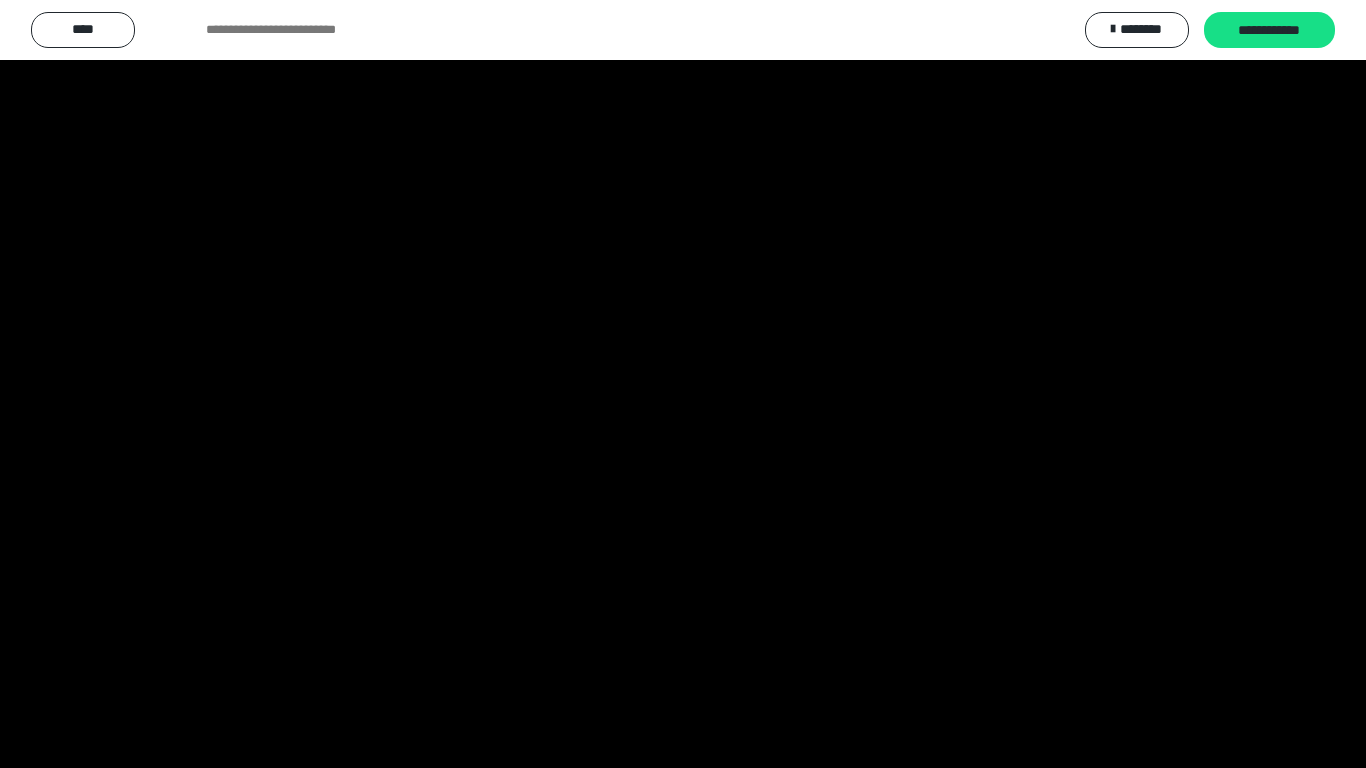 click at bounding box center (683, 384) 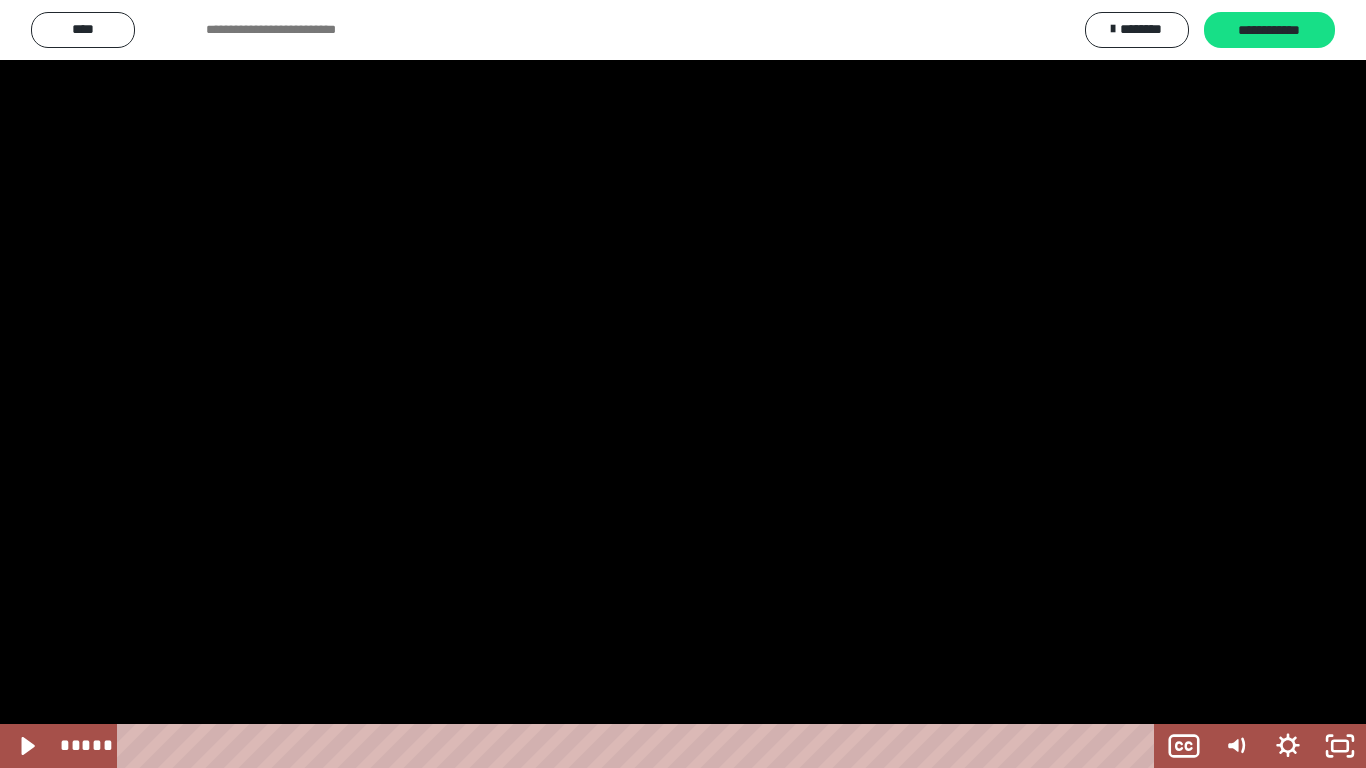 click at bounding box center (683, 384) 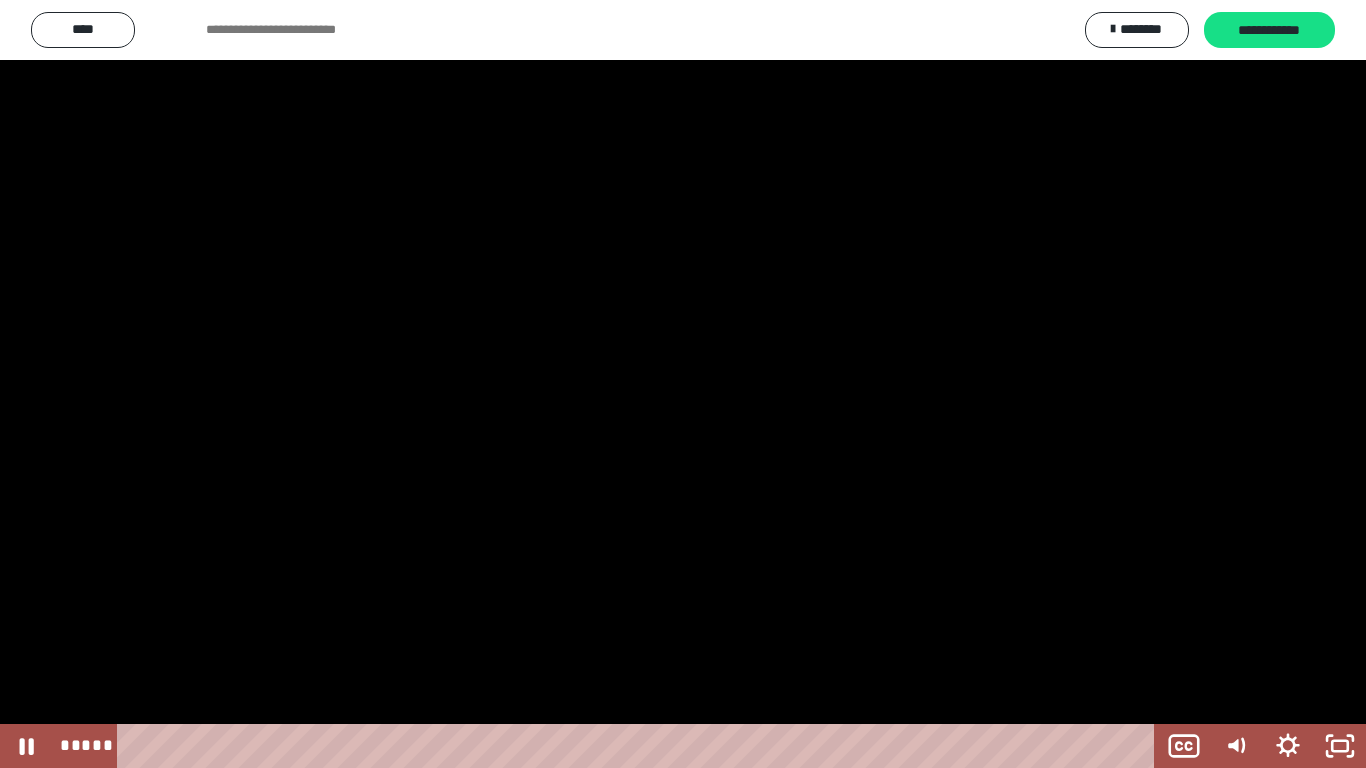 click at bounding box center (683, 384) 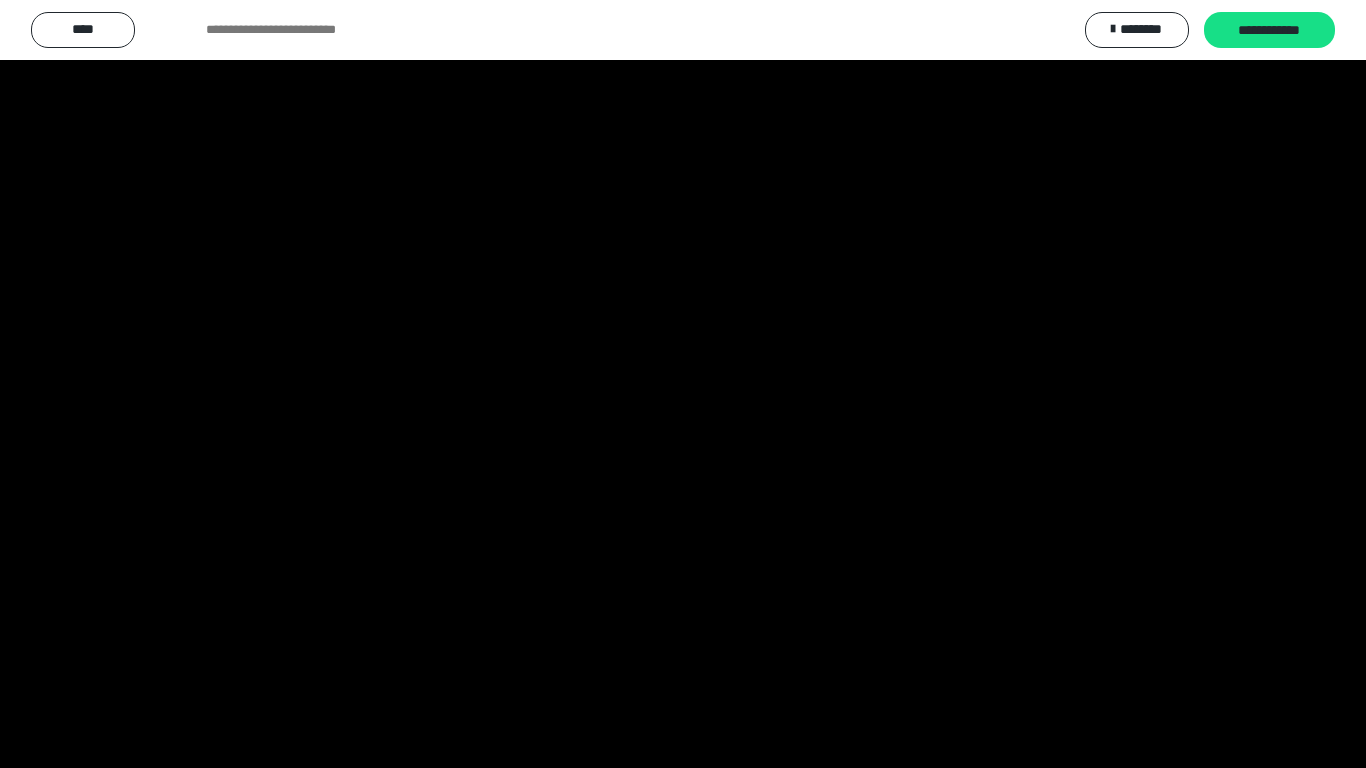 click at bounding box center (683, 384) 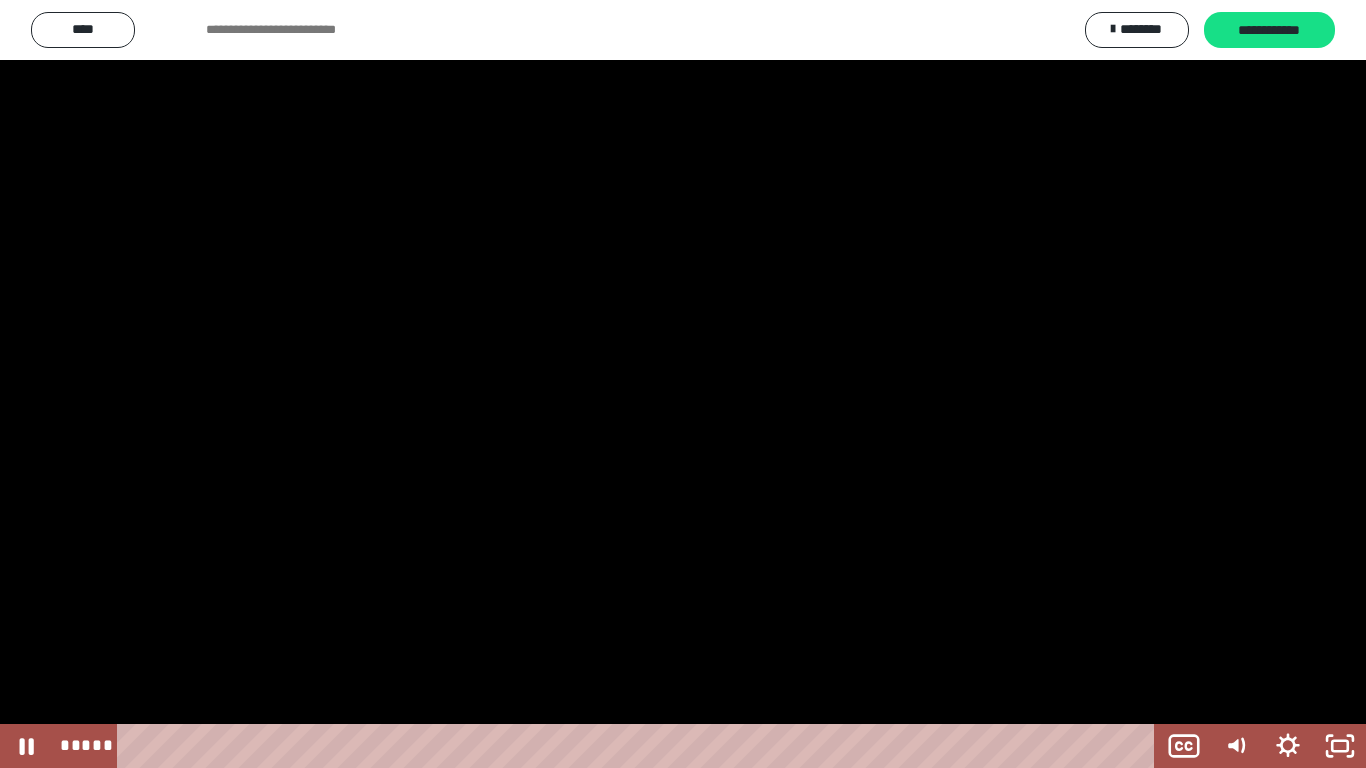 click at bounding box center (683, 384) 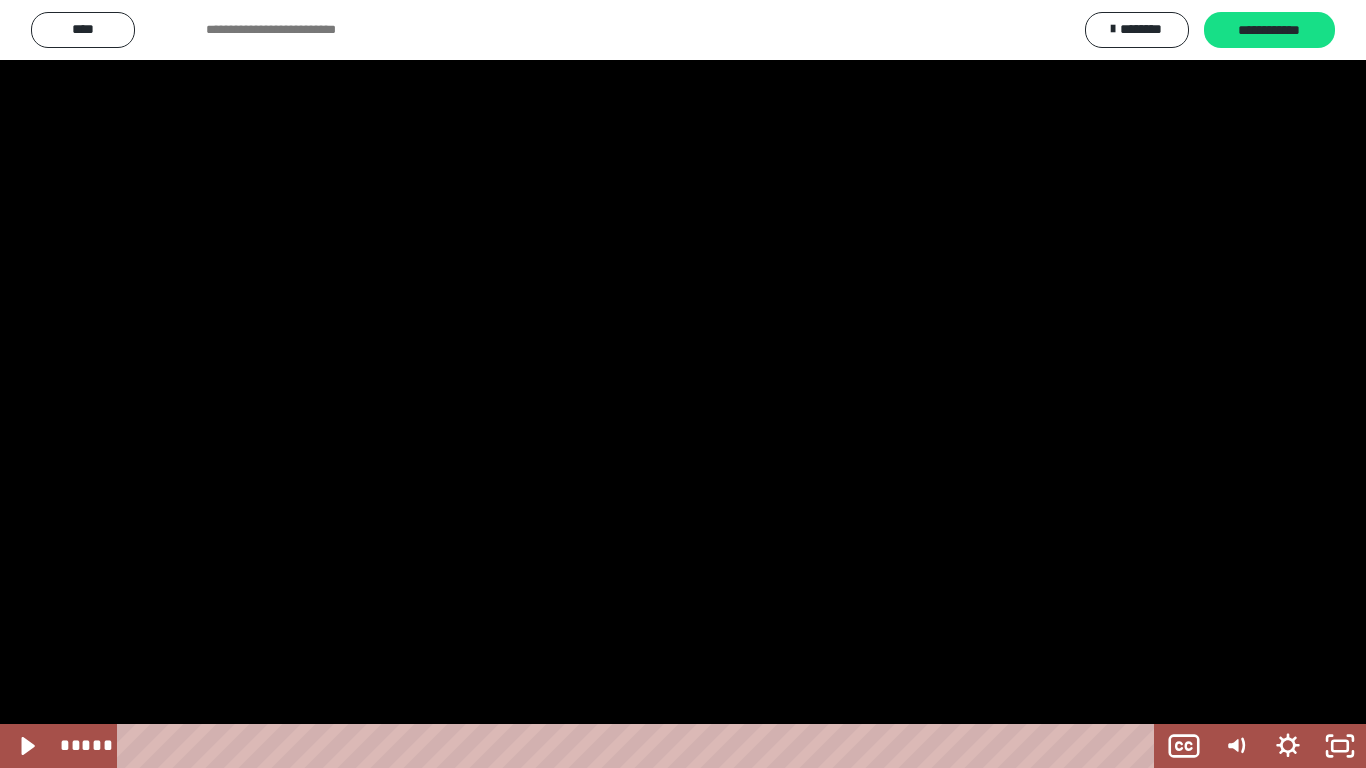 click at bounding box center [683, 384] 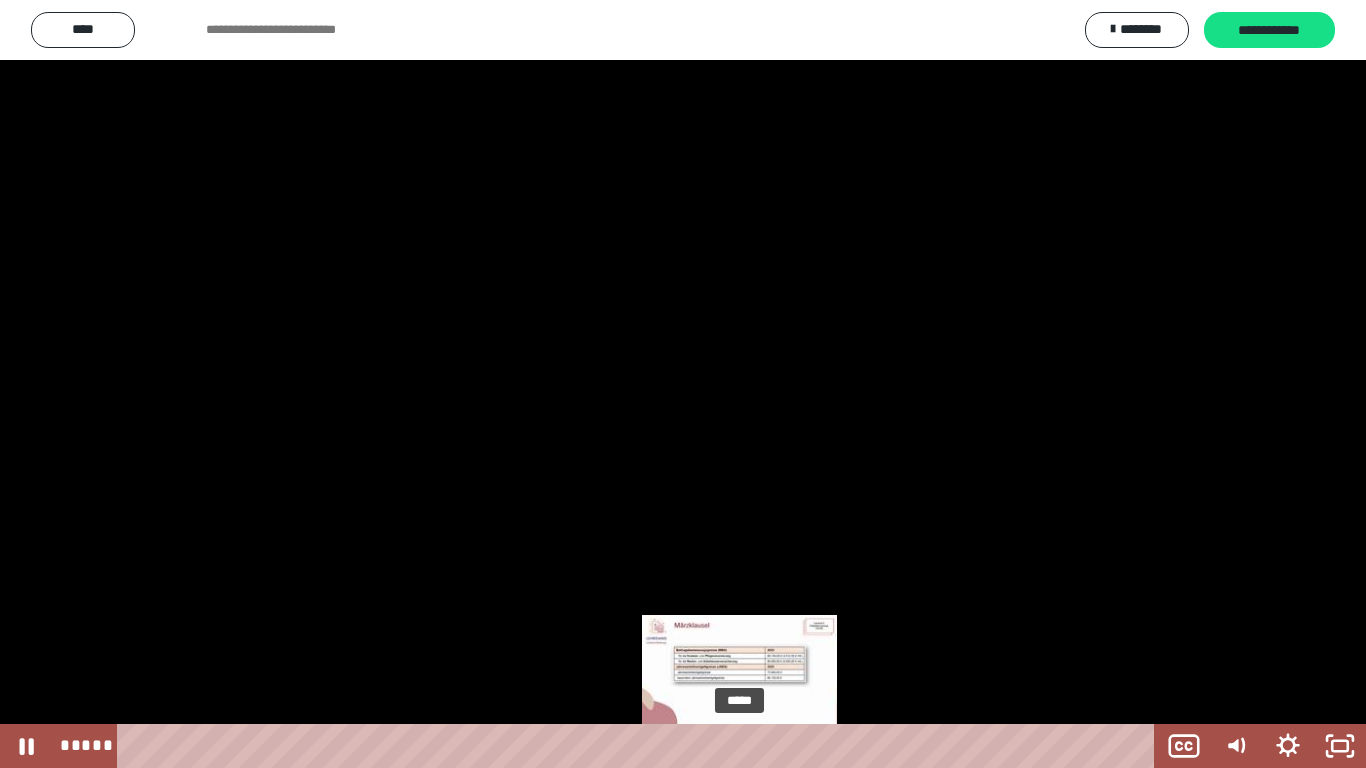 click on "*****" at bounding box center (640, 746) 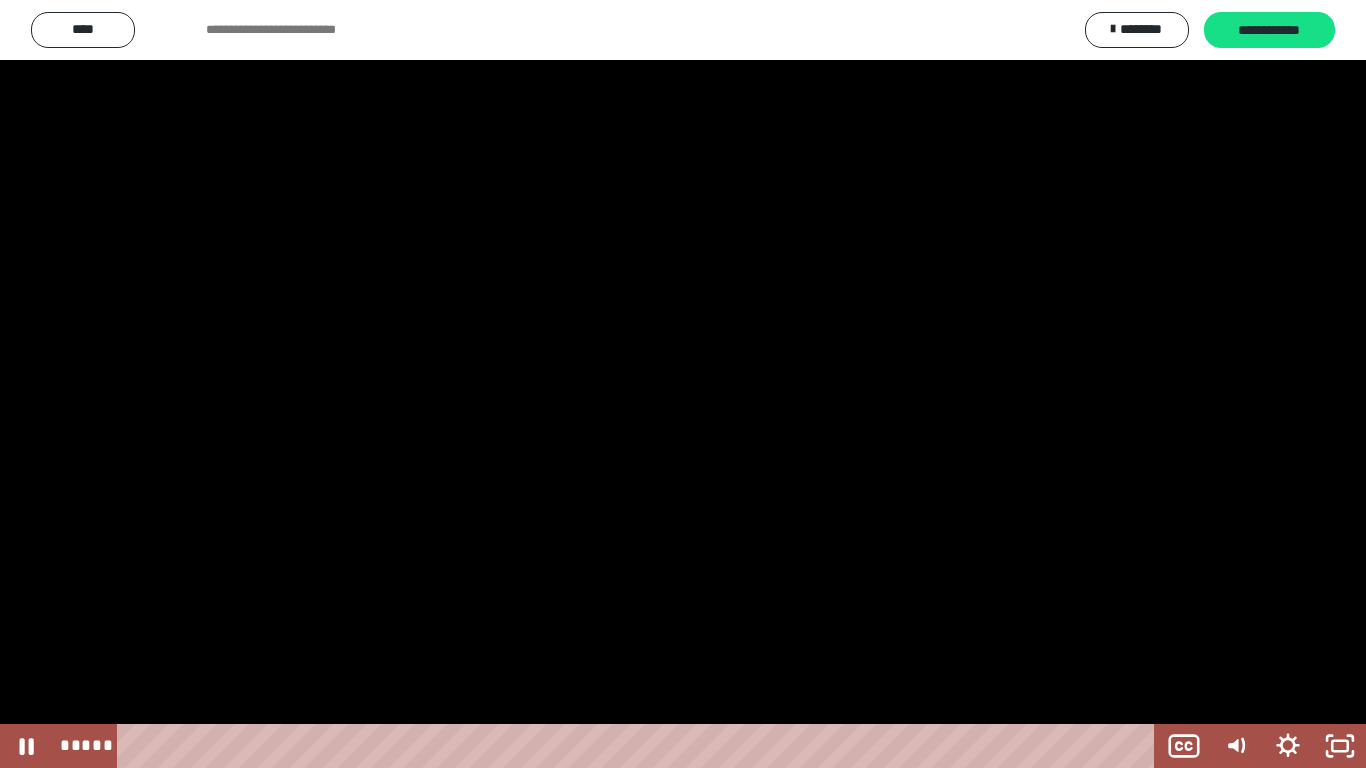 click at bounding box center (683, 384) 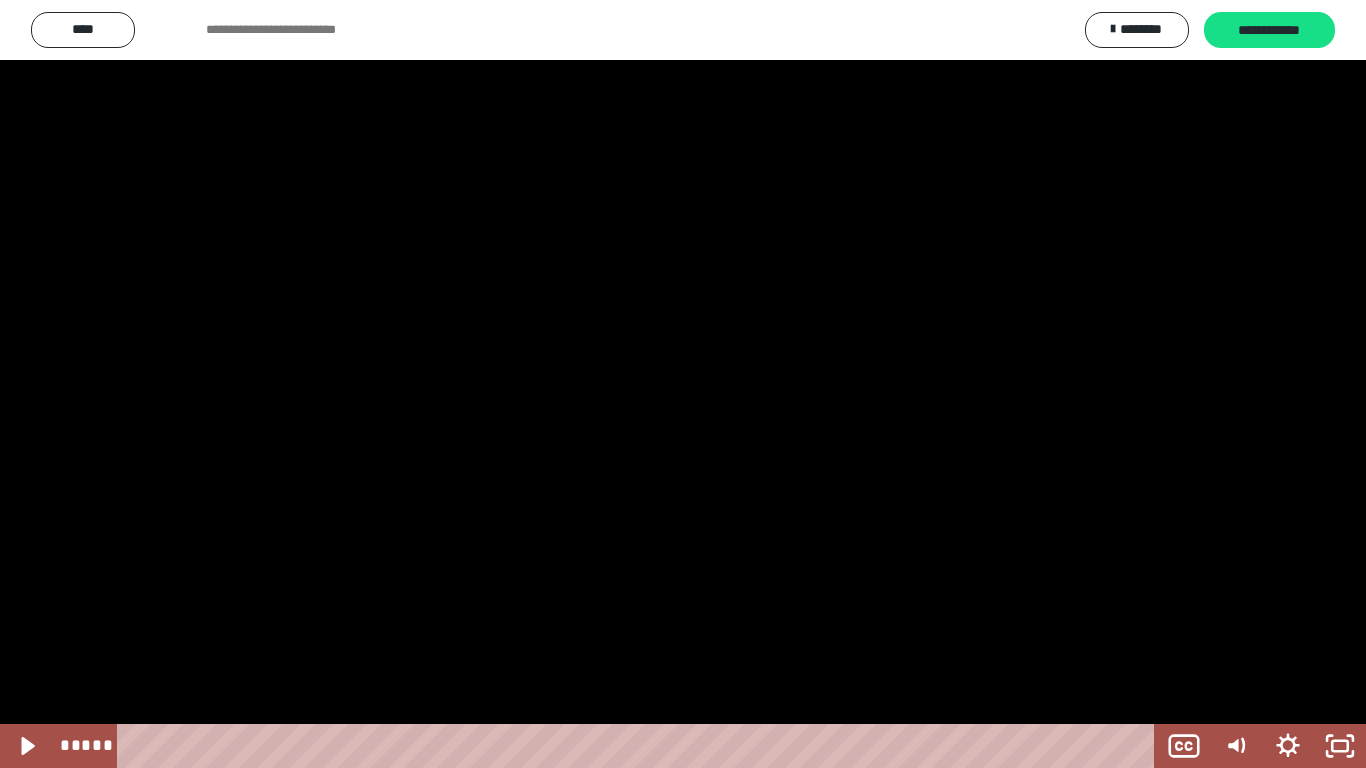 click at bounding box center [683, 384] 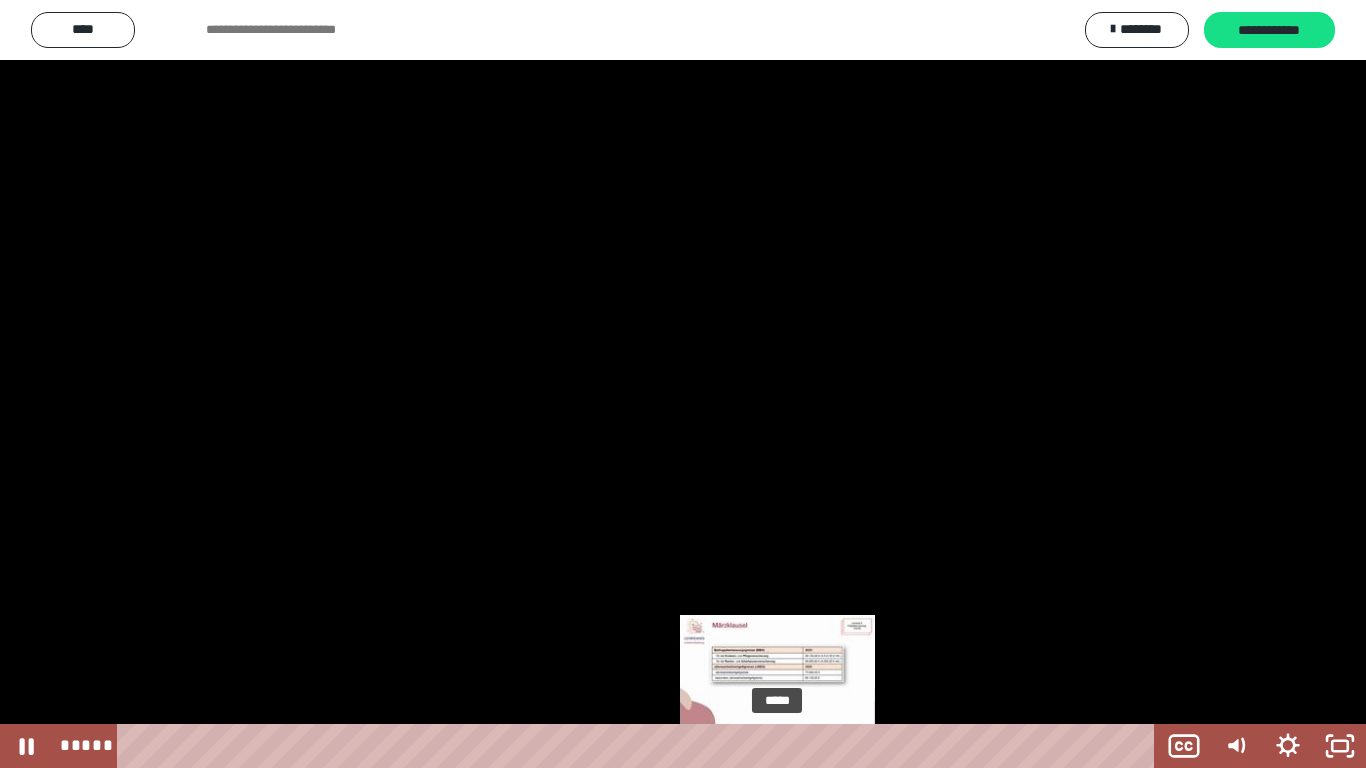 click at bounding box center (785, 746) 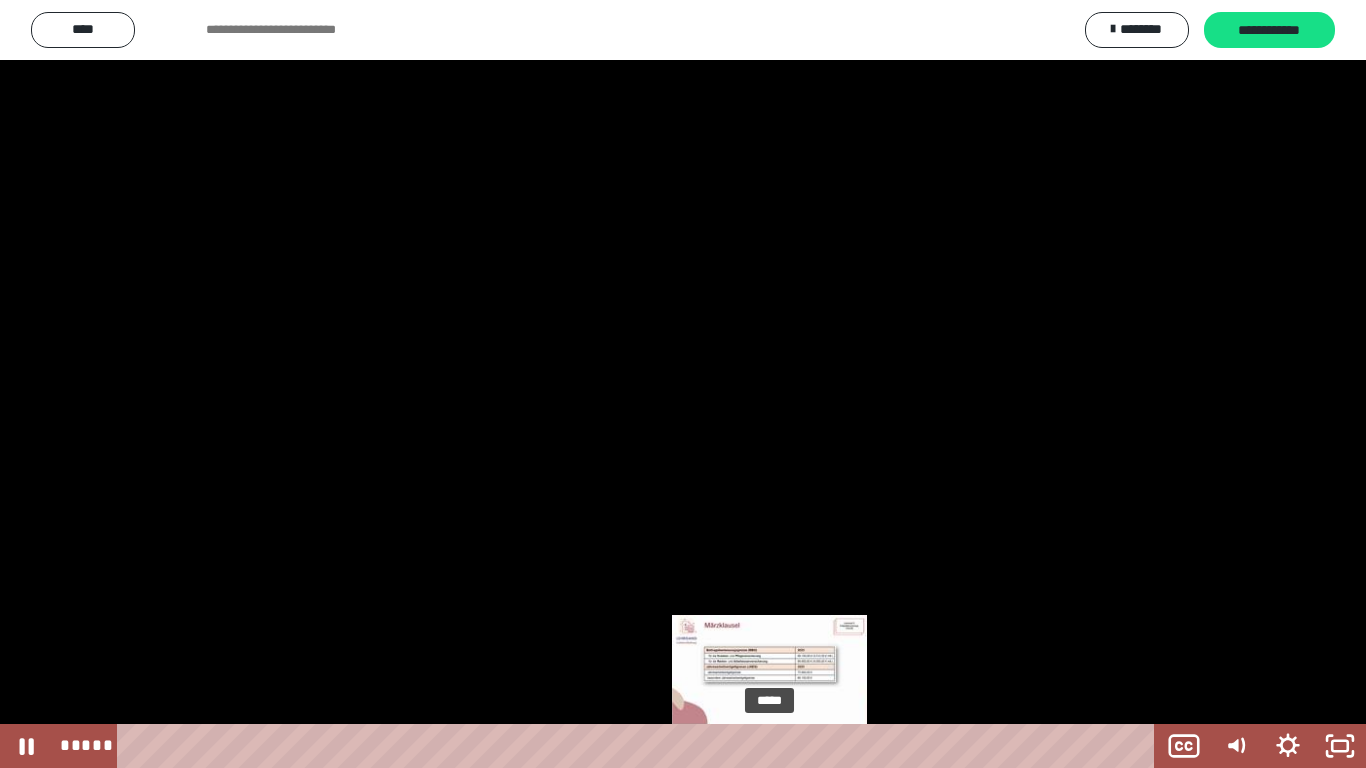 click at bounding box center [777, 746] 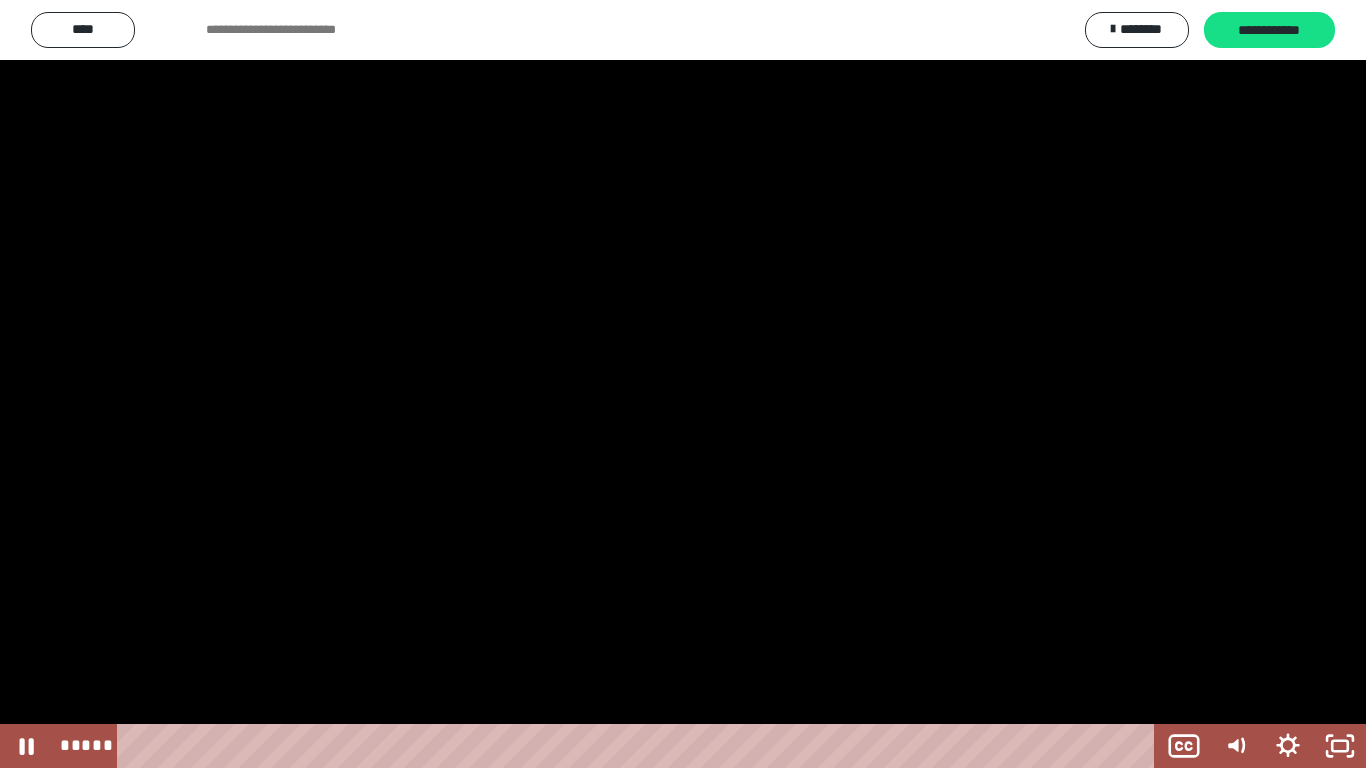 click at bounding box center (683, 384) 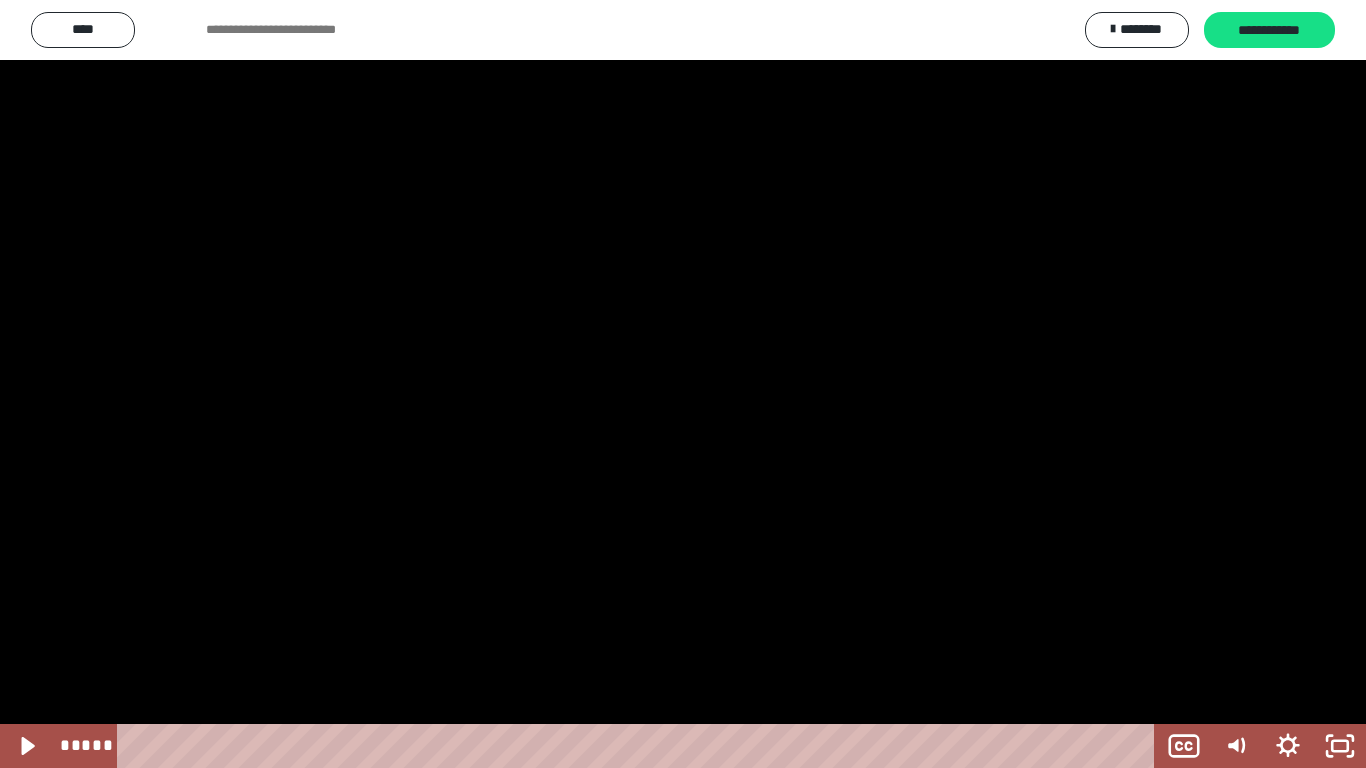 click at bounding box center [683, 384] 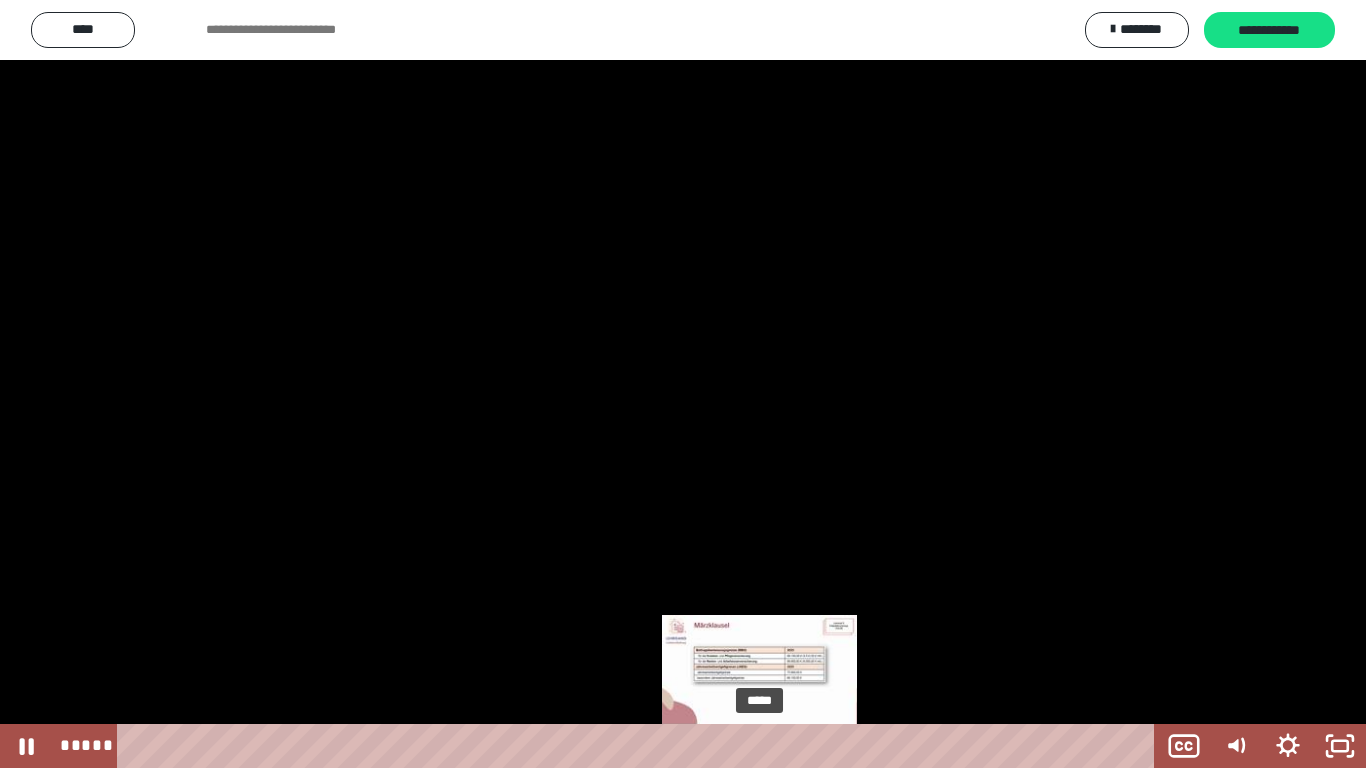 click on "*****" at bounding box center (640, 746) 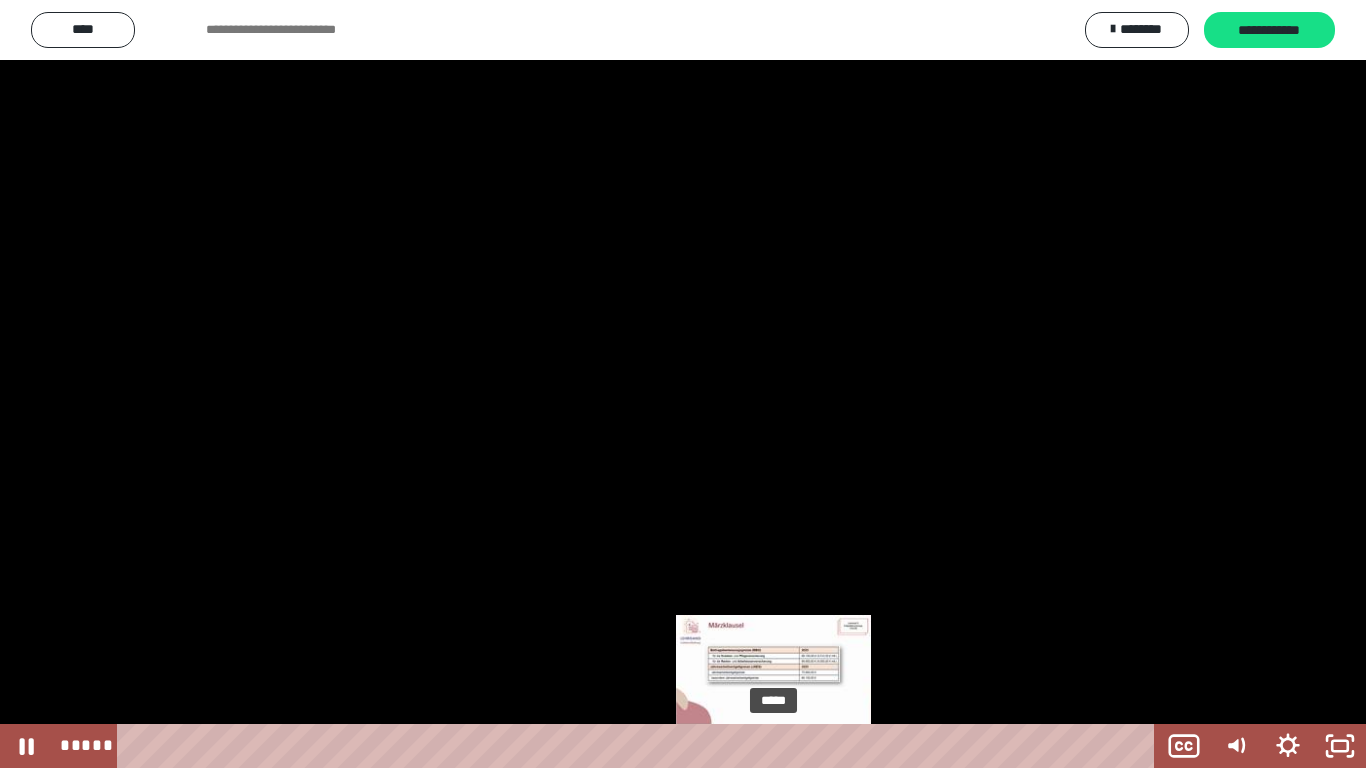 click on "*****" at bounding box center [640, 746] 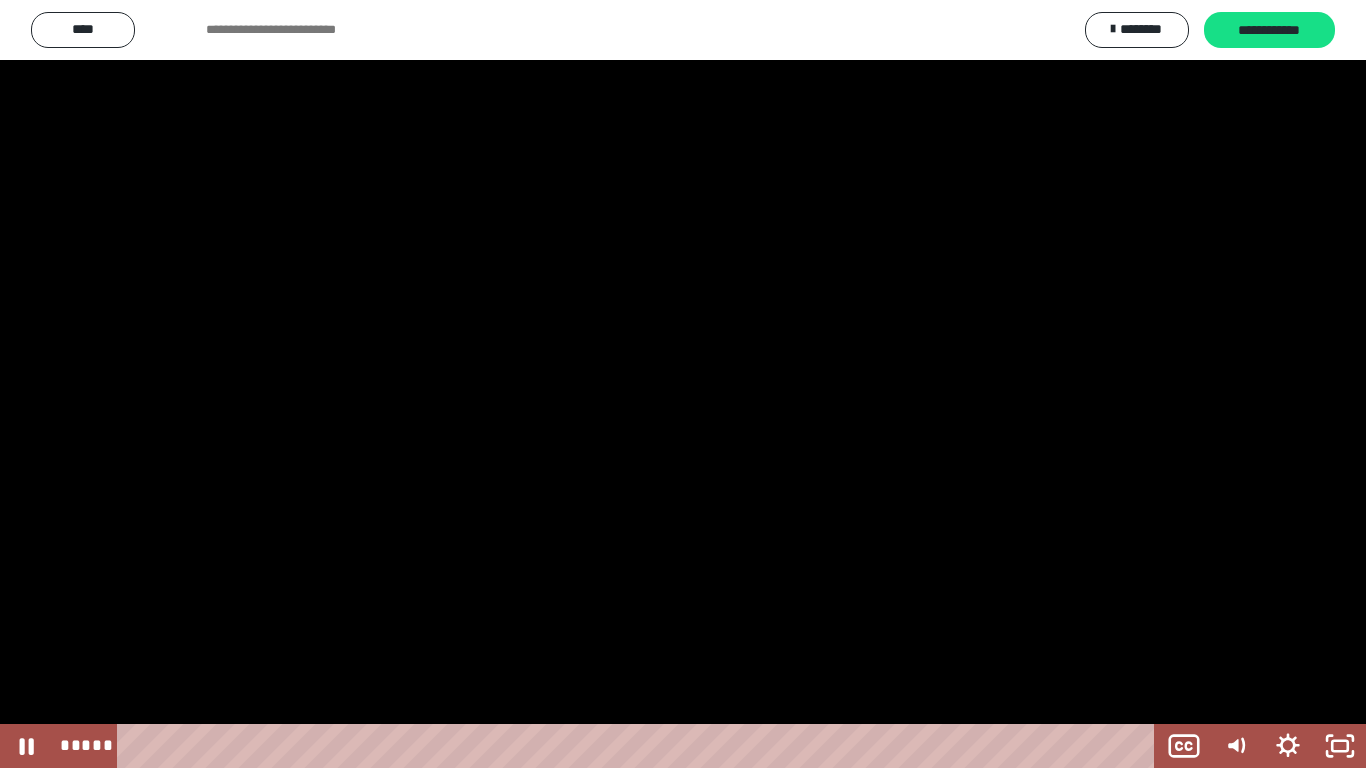 click at bounding box center (683, 384) 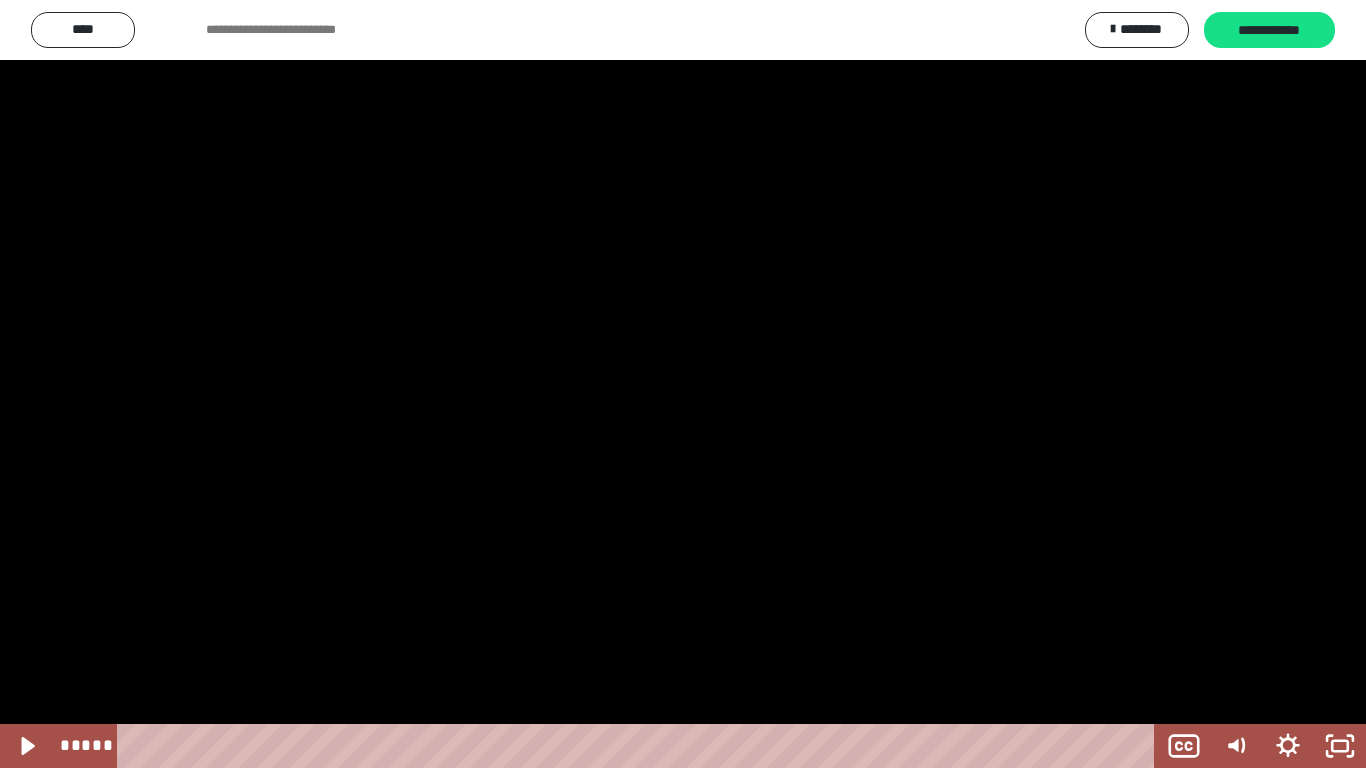 click at bounding box center [683, 384] 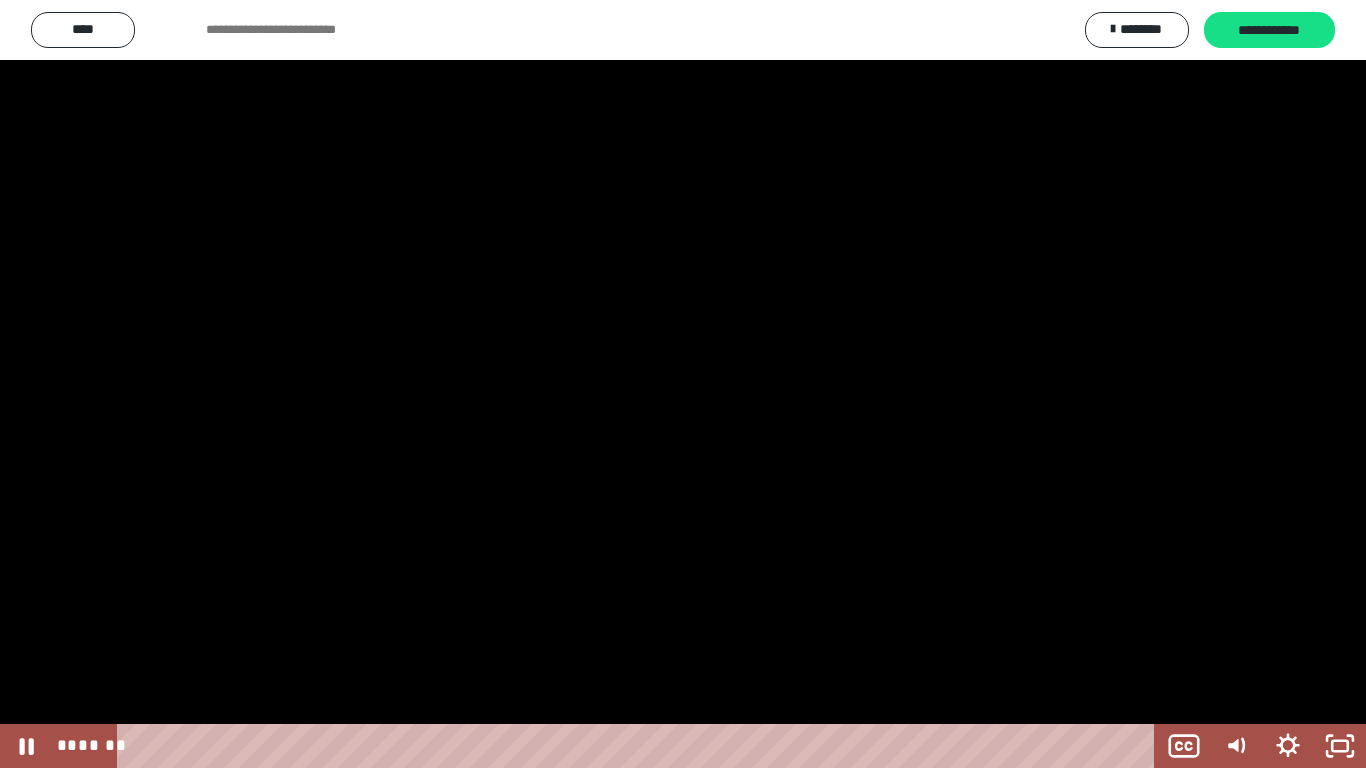 click at bounding box center [683, 384] 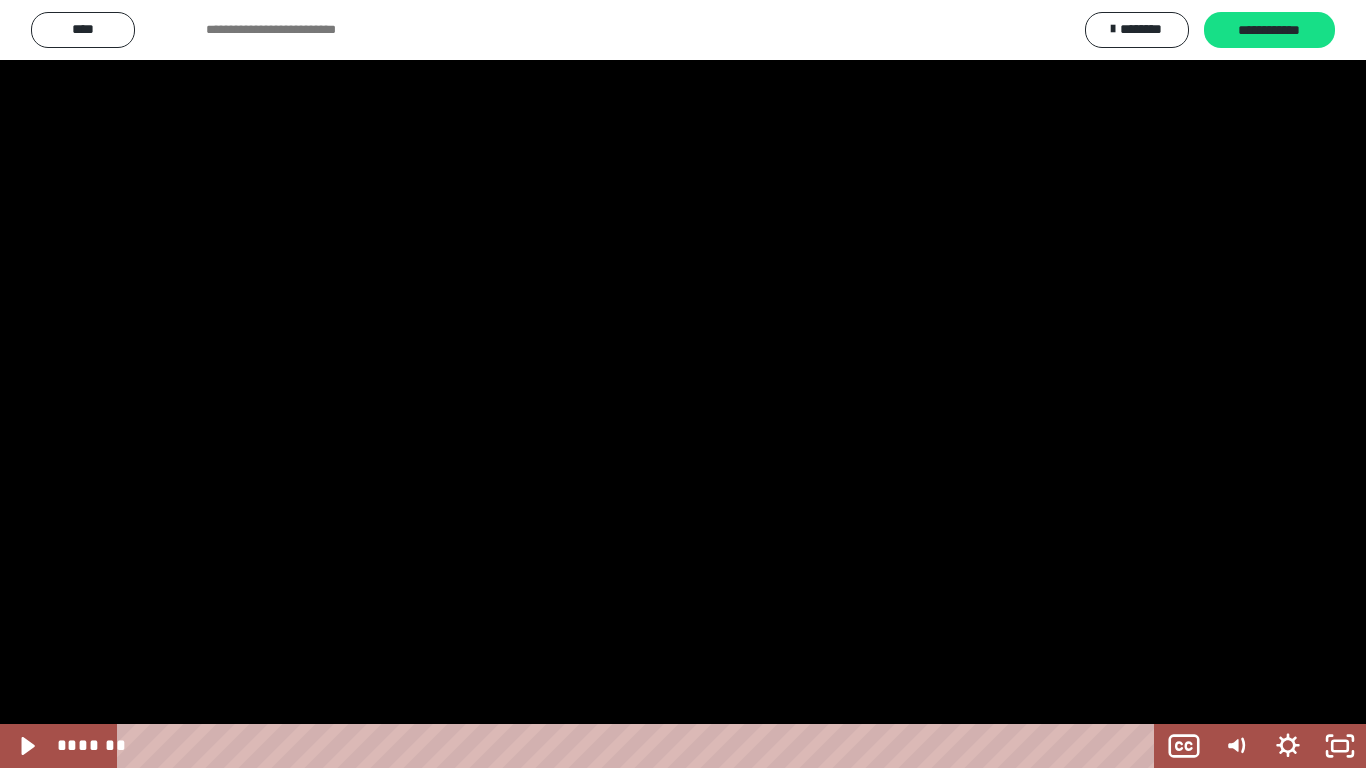 click at bounding box center [683, 384] 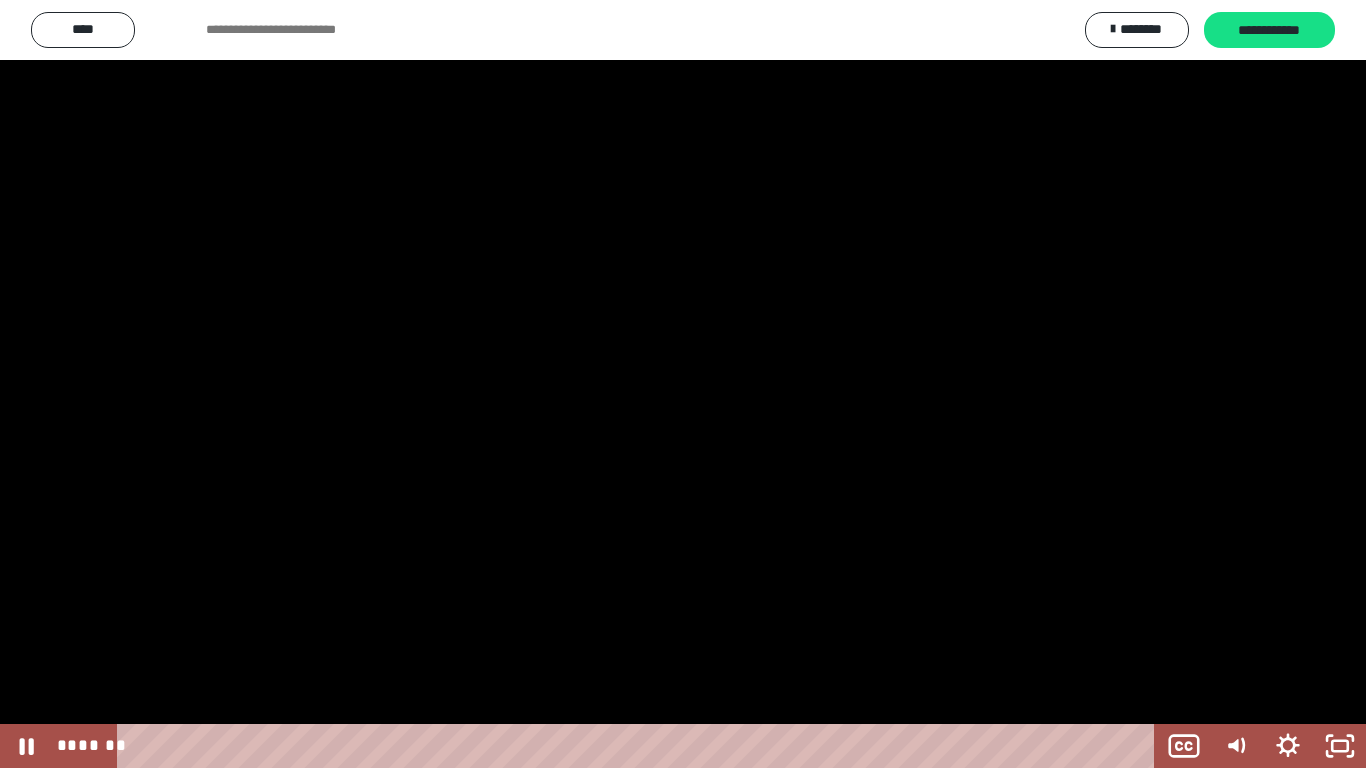 click at bounding box center (683, 384) 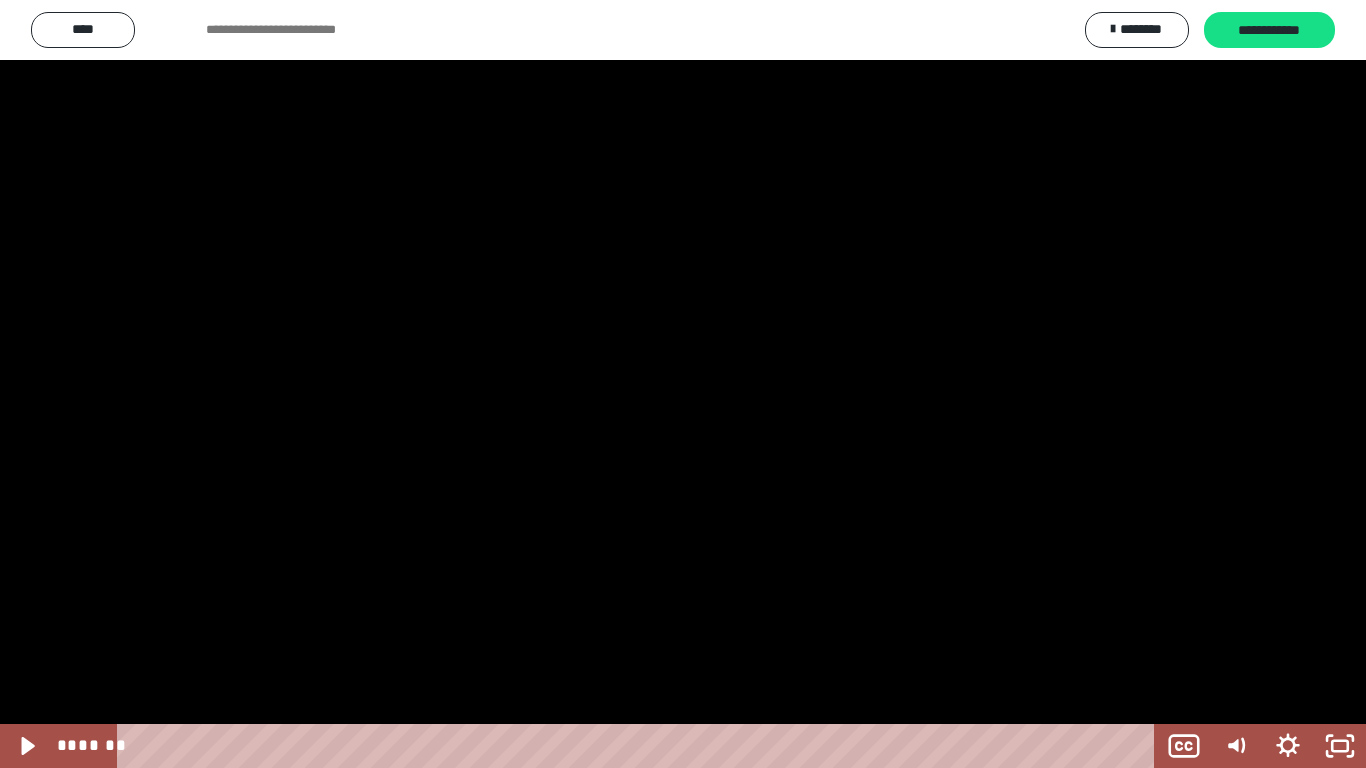 click at bounding box center (683, 384) 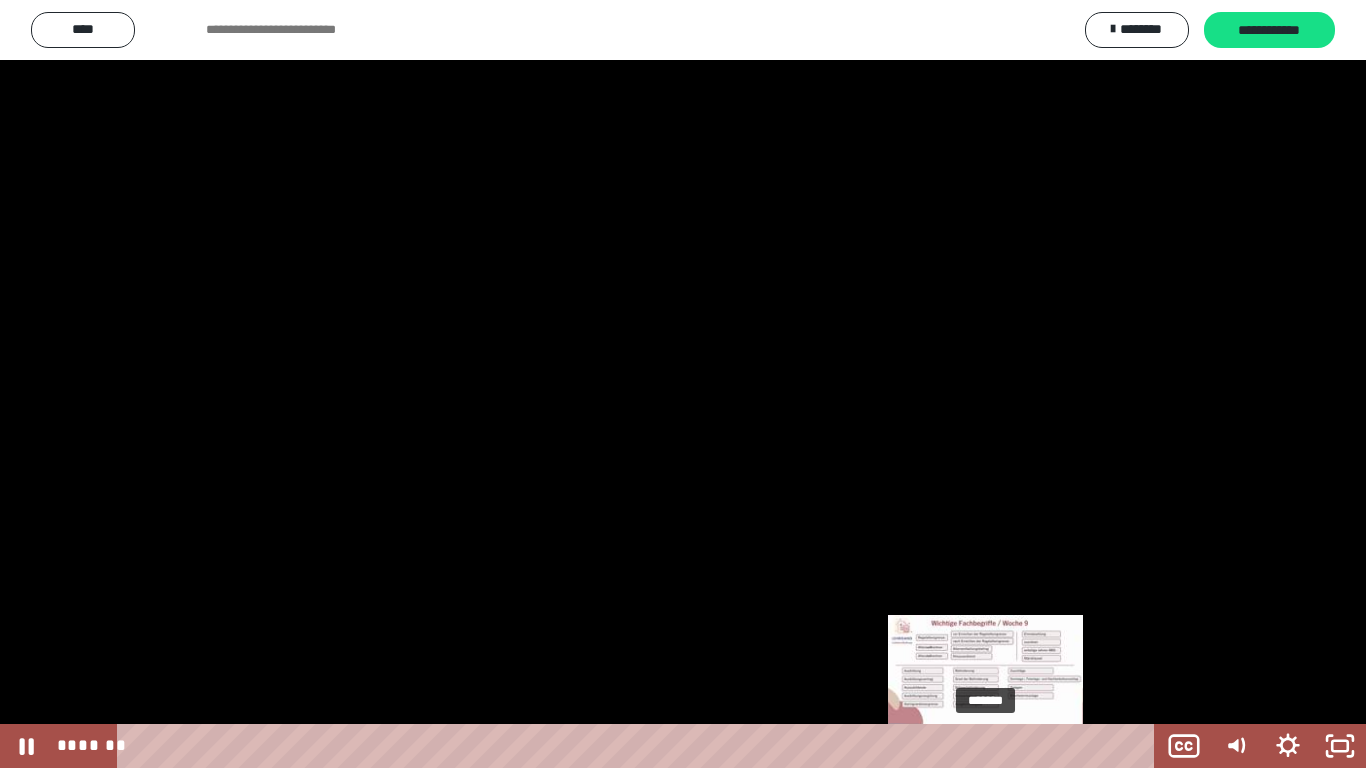 click at bounding box center (985, 746) 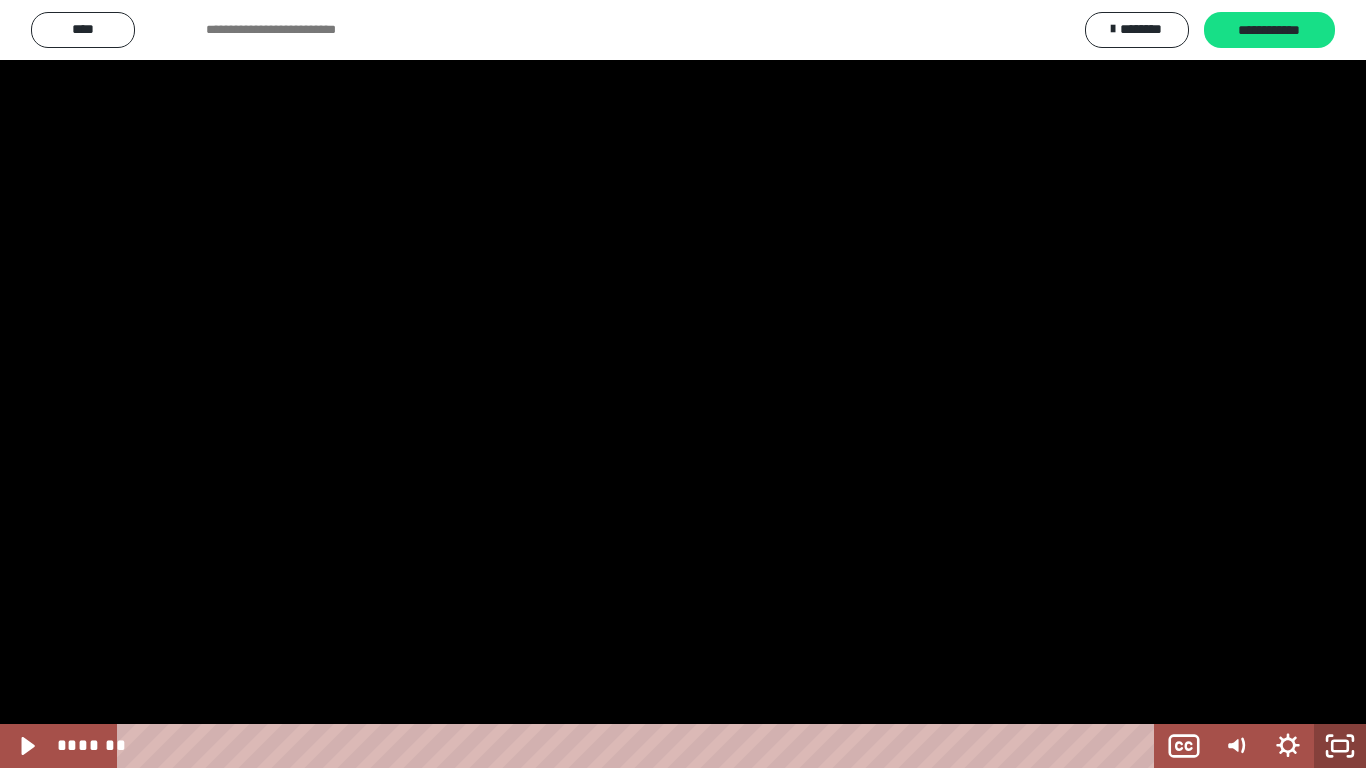 click 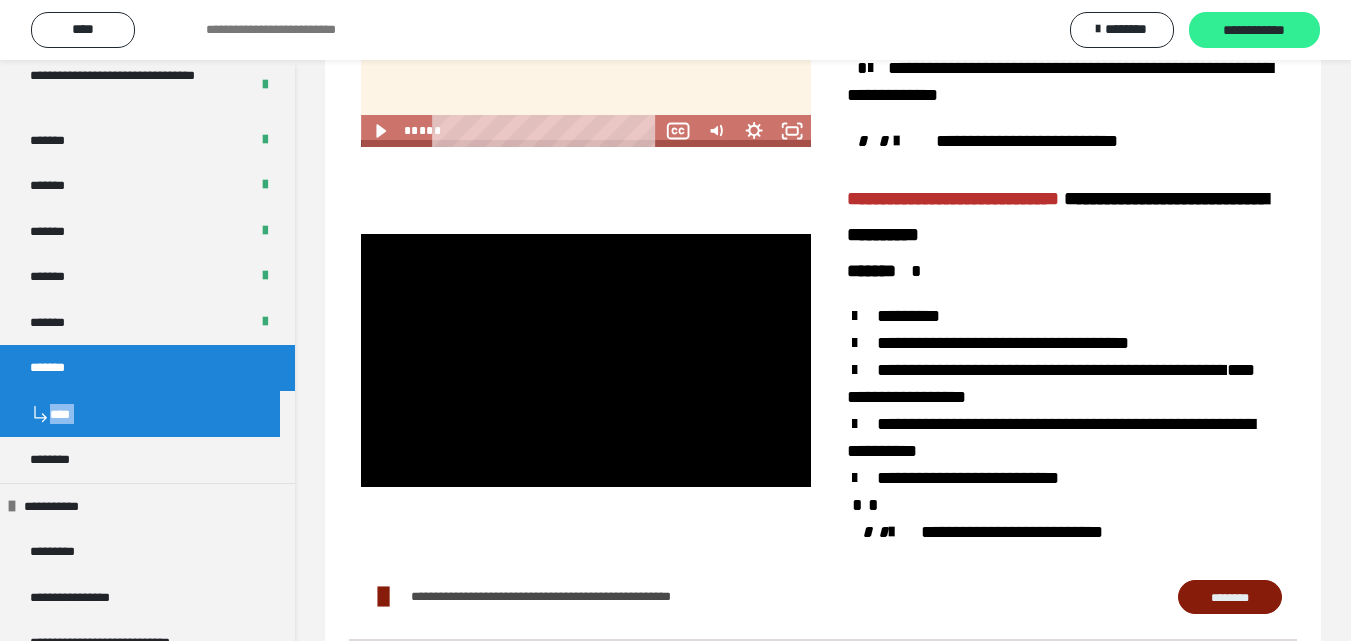 click on "**********" at bounding box center (1254, 31) 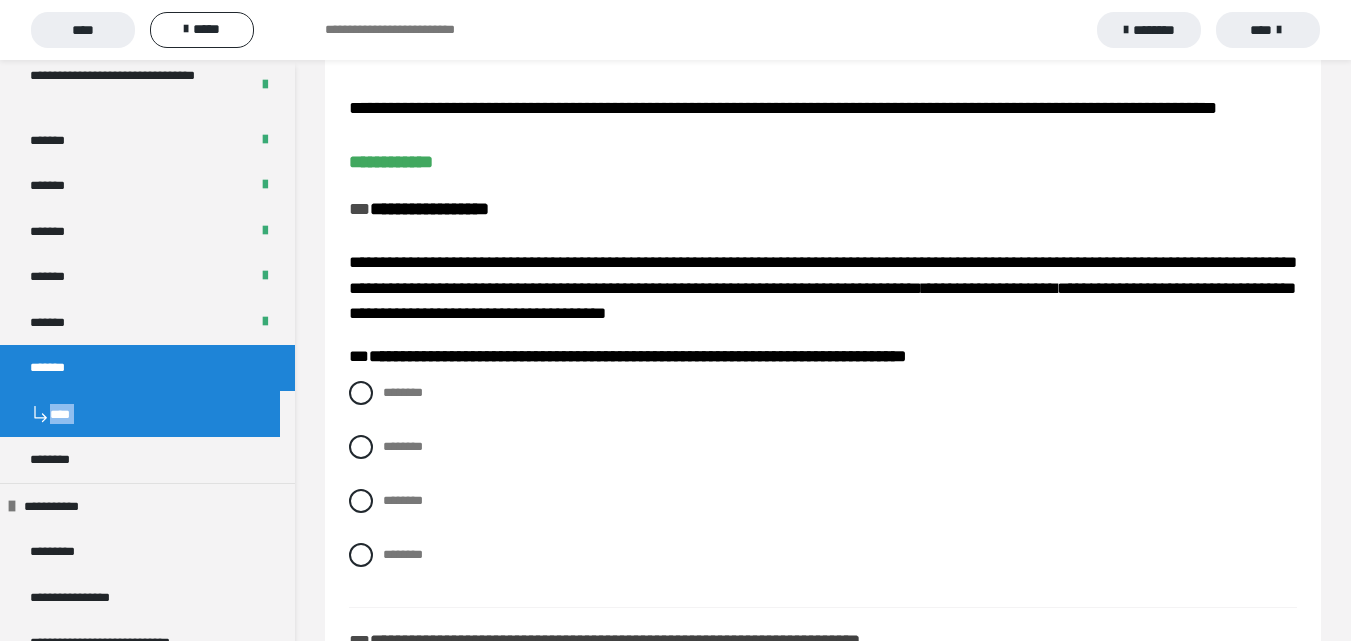 scroll, scrollTop: 200, scrollLeft: 0, axis: vertical 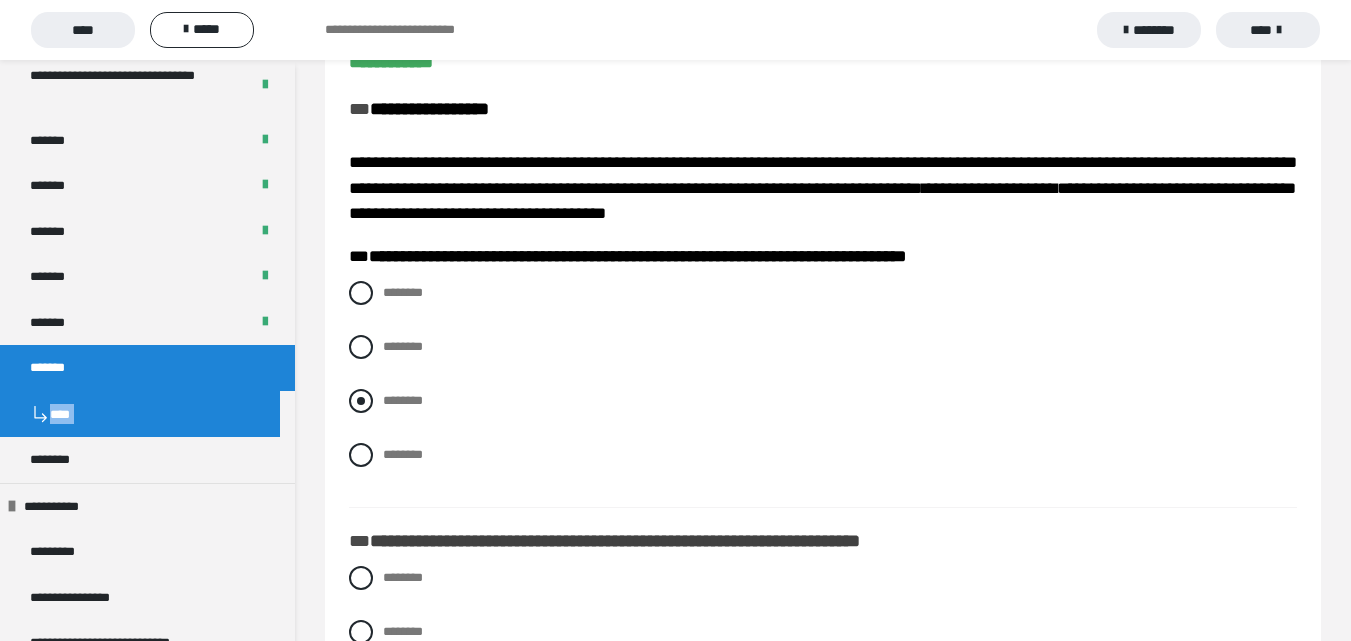 click on "********" at bounding box center (823, 401) 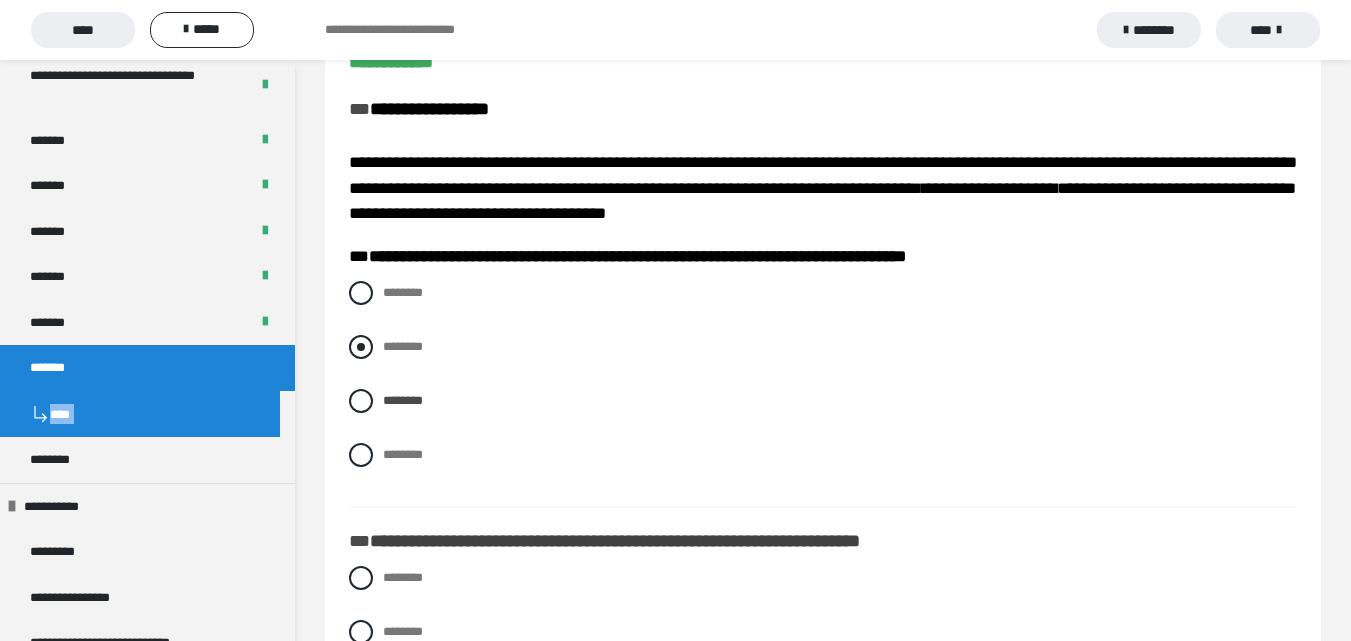 click at bounding box center (361, 347) 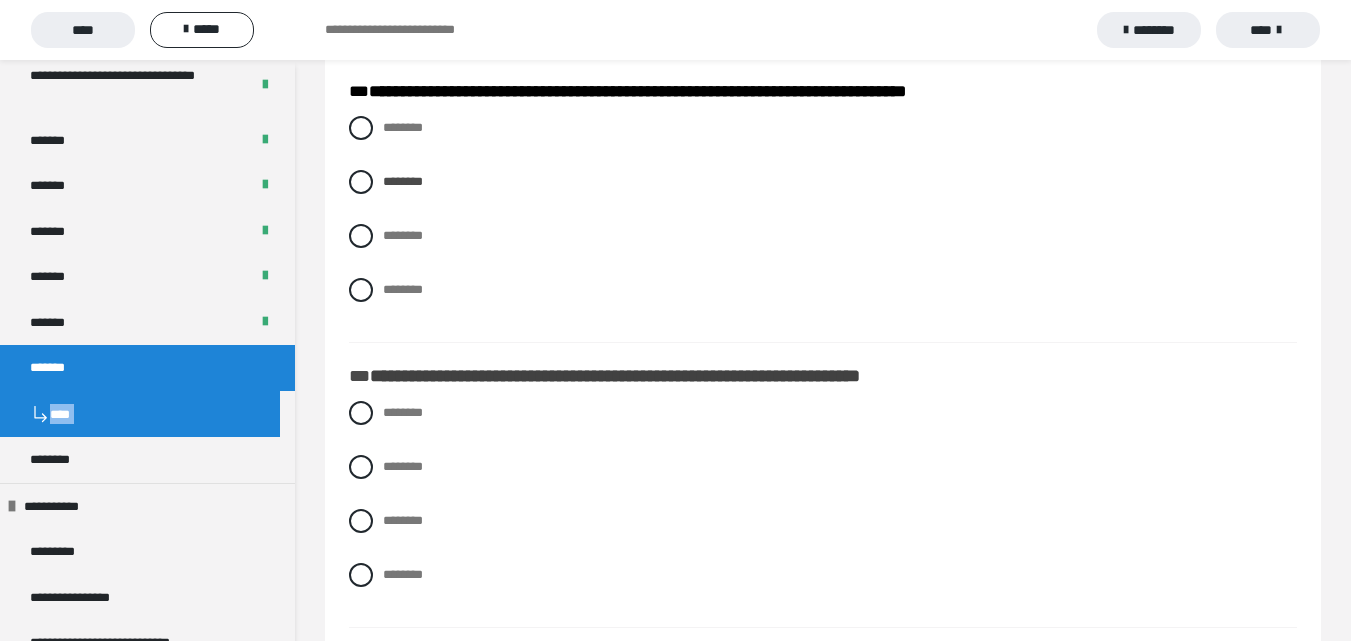 scroll, scrollTop: 400, scrollLeft: 0, axis: vertical 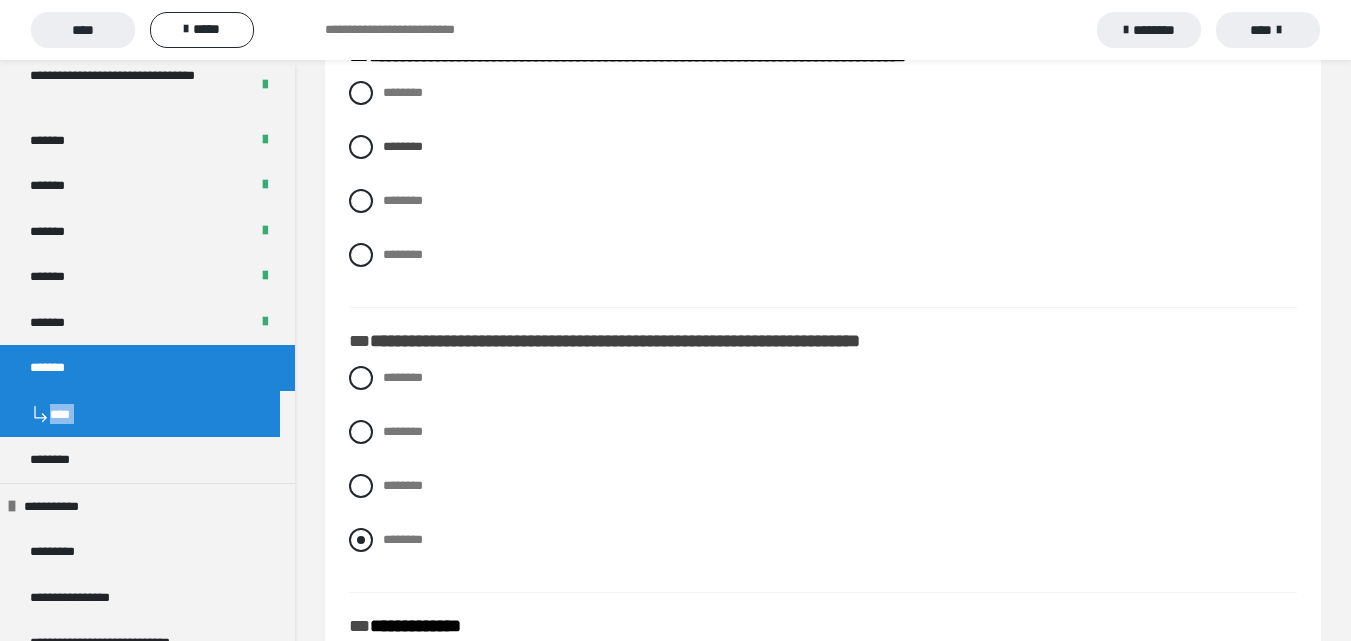 click at bounding box center [361, 540] 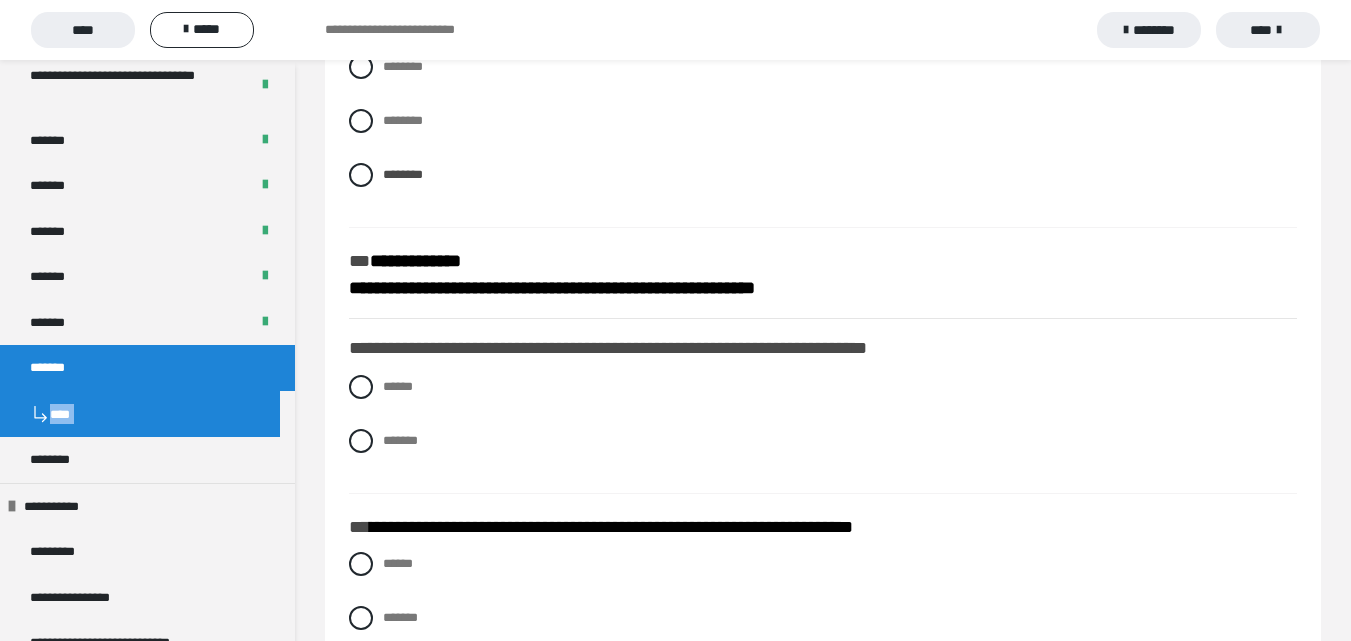 scroll, scrollTop: 800, scrollLeft: 0, axis: vertical 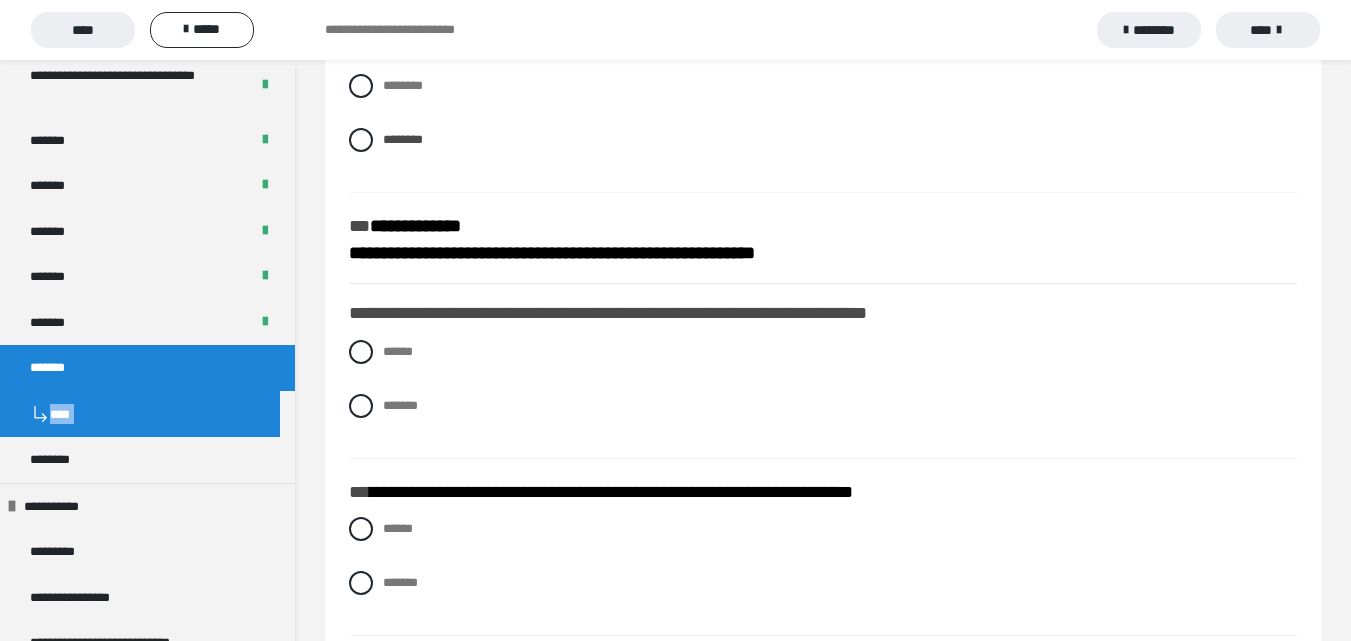 drag, startPoint x: 363, startPoint y: 439, endPoint x: 463, endPoint y: 422, distance: 101.43471 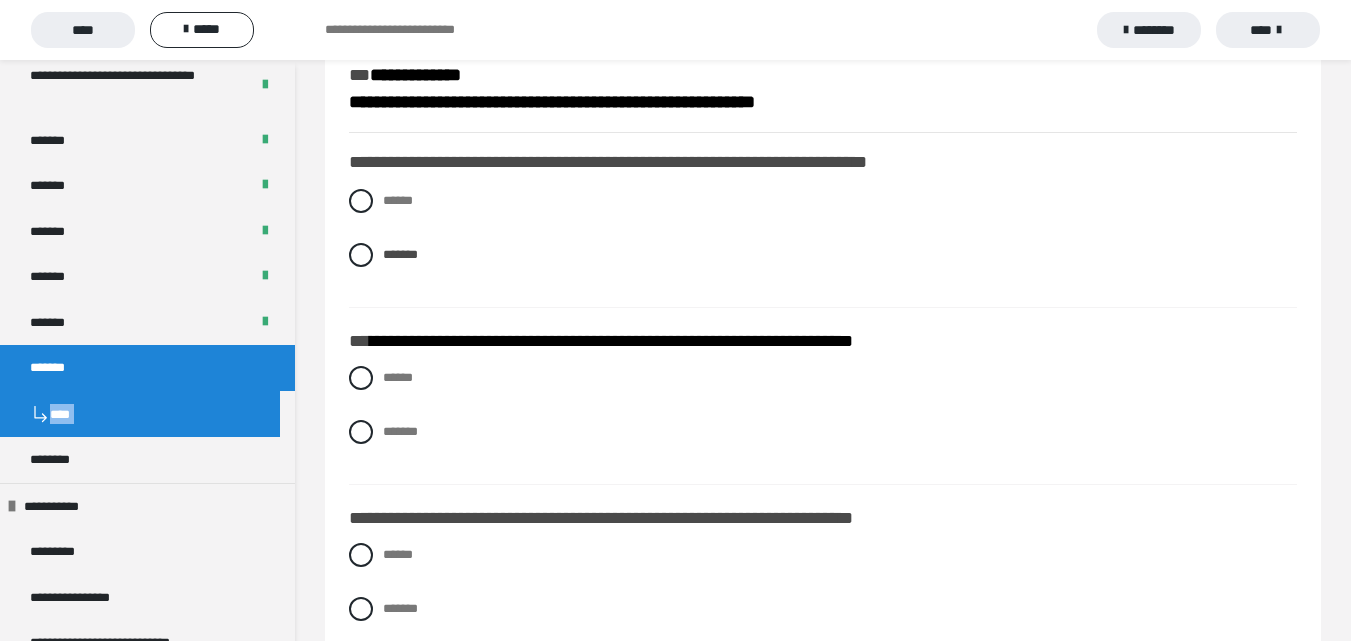 scroll, scrollTop: 1000, scrollLeft: 0, axis: vertical 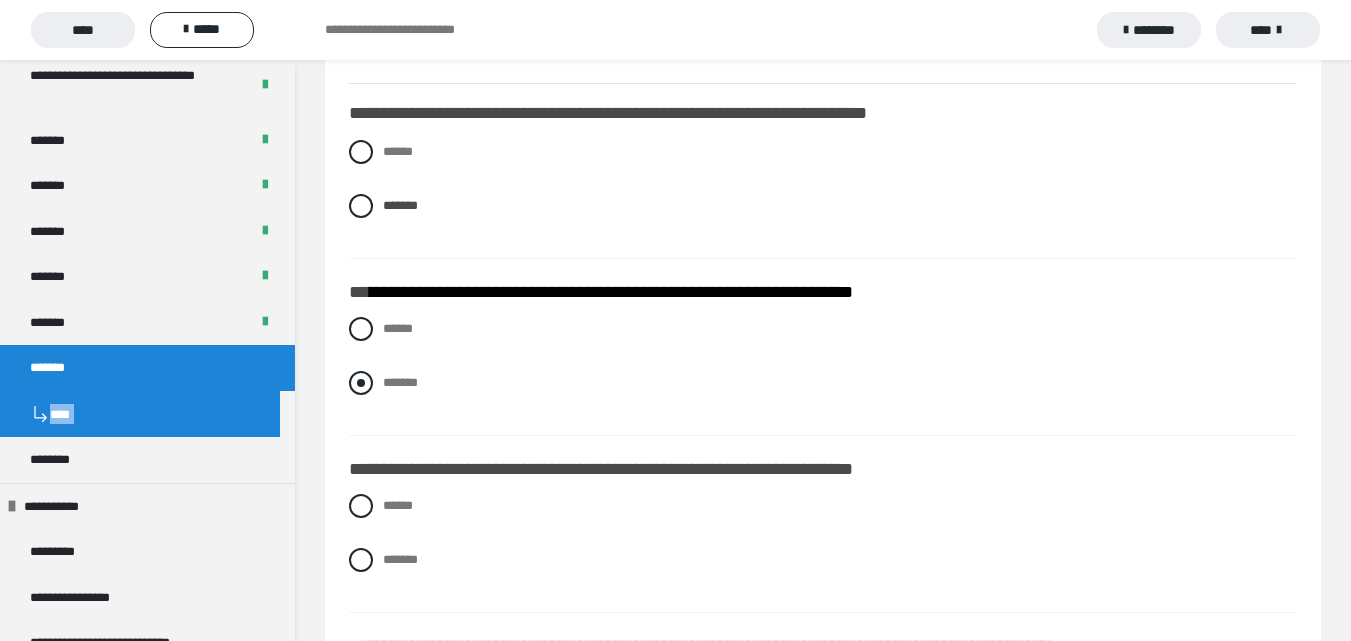 click at bounding box center [361, 383] 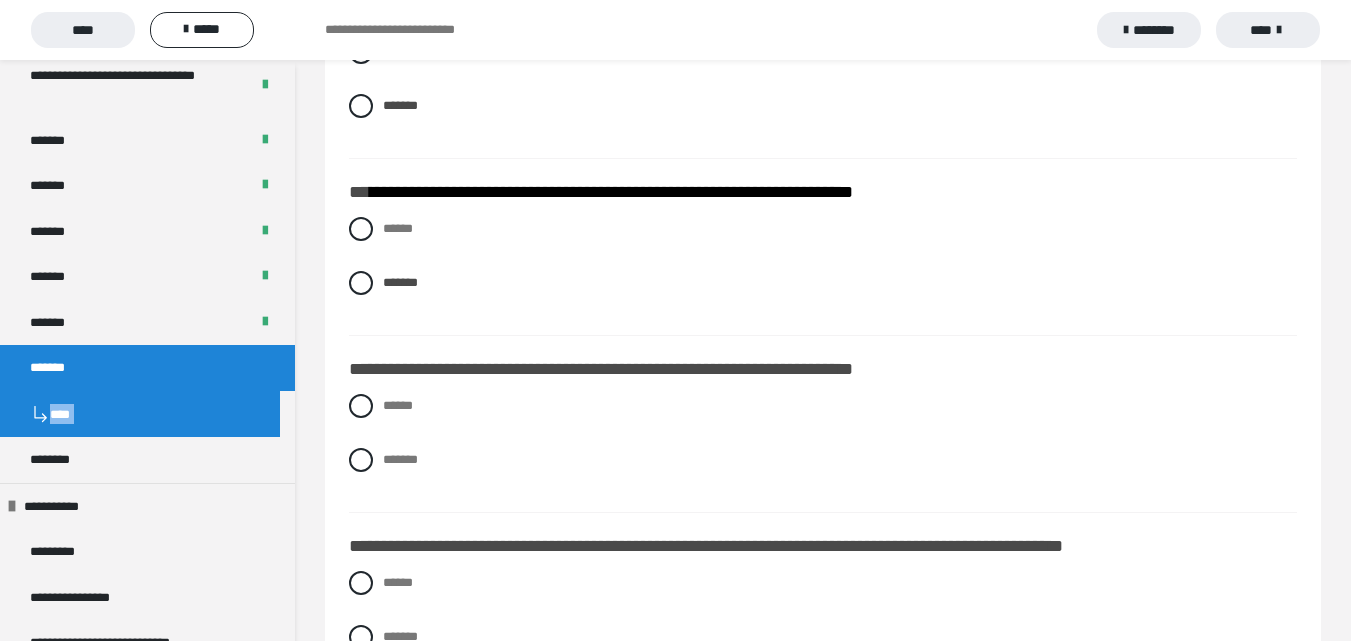 scroll, scrollTop: 1200, scrollLeft: 0, axis: vertical 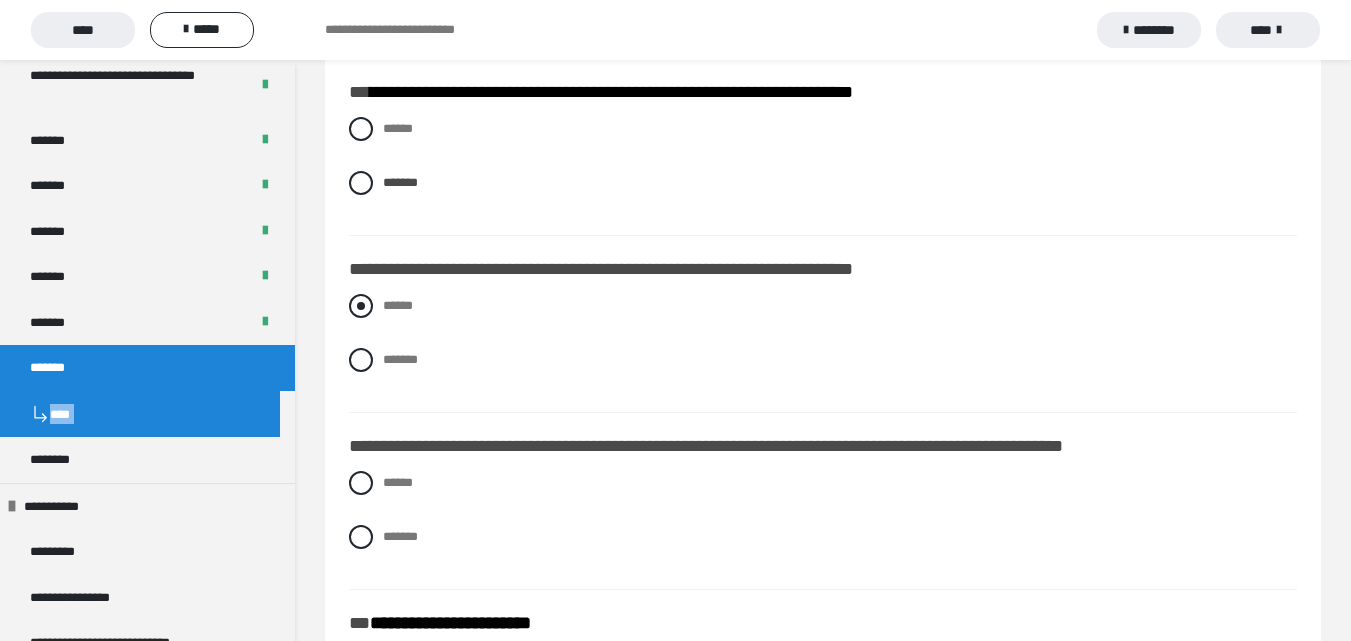 click at bounding box center [361, 306] 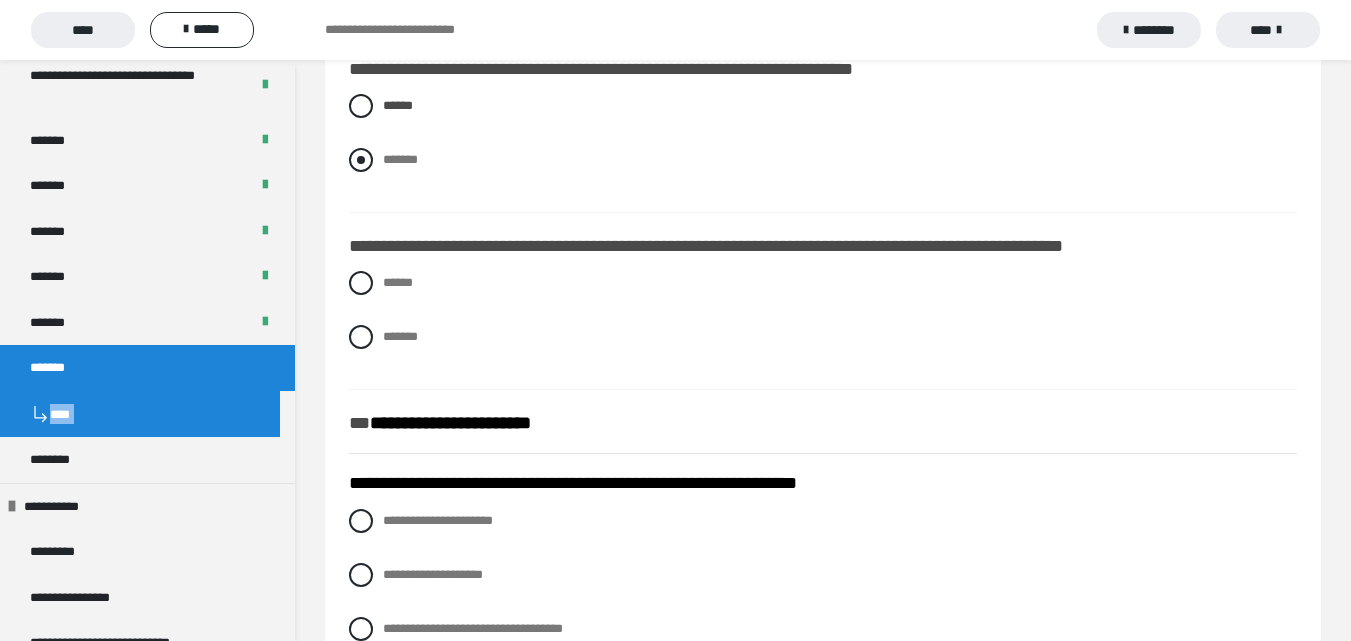 scroll, scrollTop: 1500, scrollLeft: 0, axis: vertical 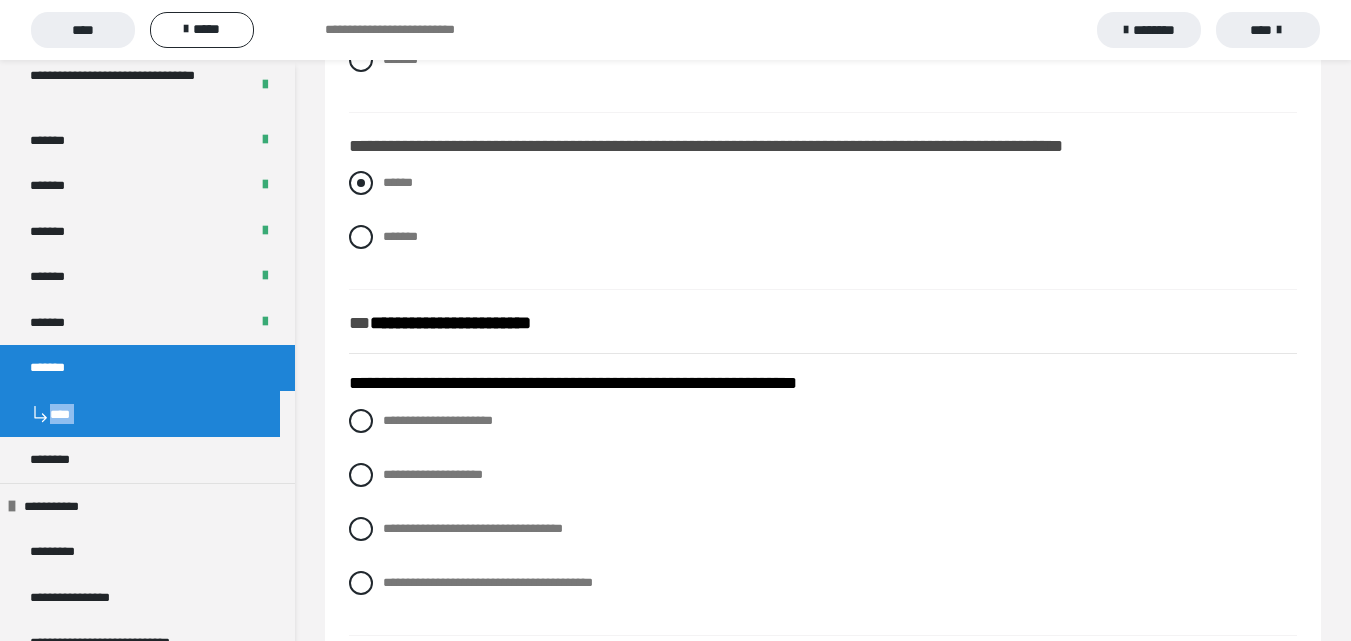 click at bounding box center [361, 183] 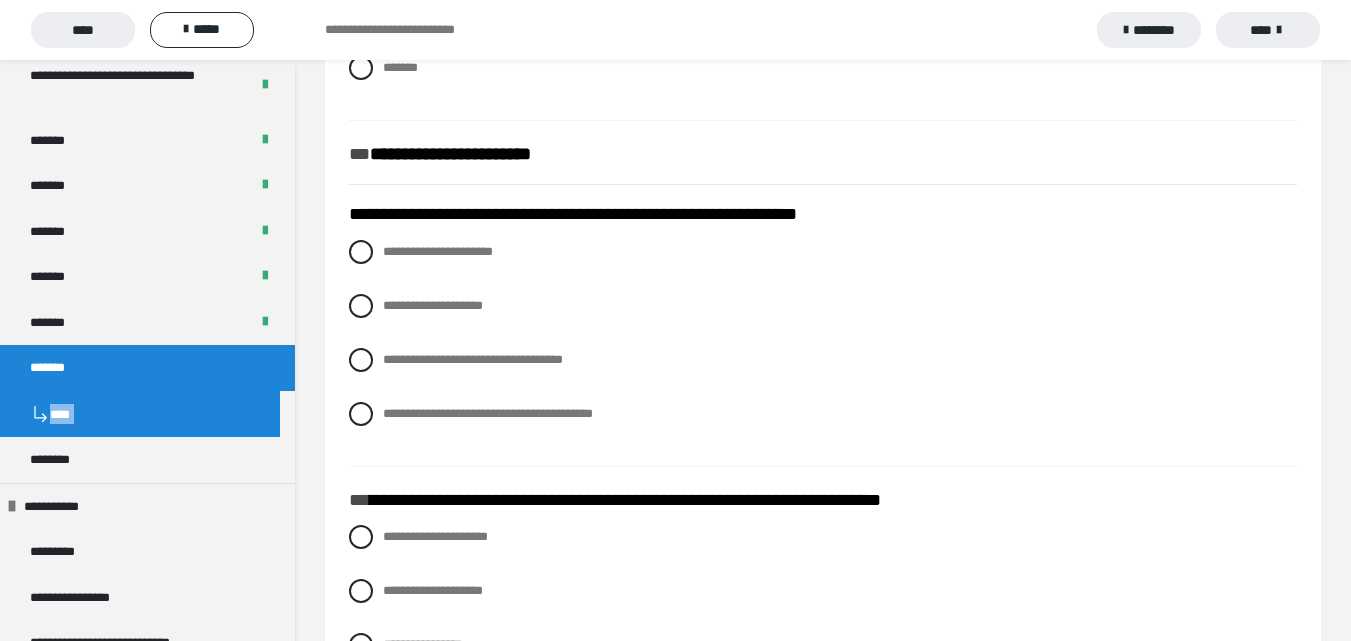 scroll, scrollTop: 1700, scrollLeft: 0, axis: vertical 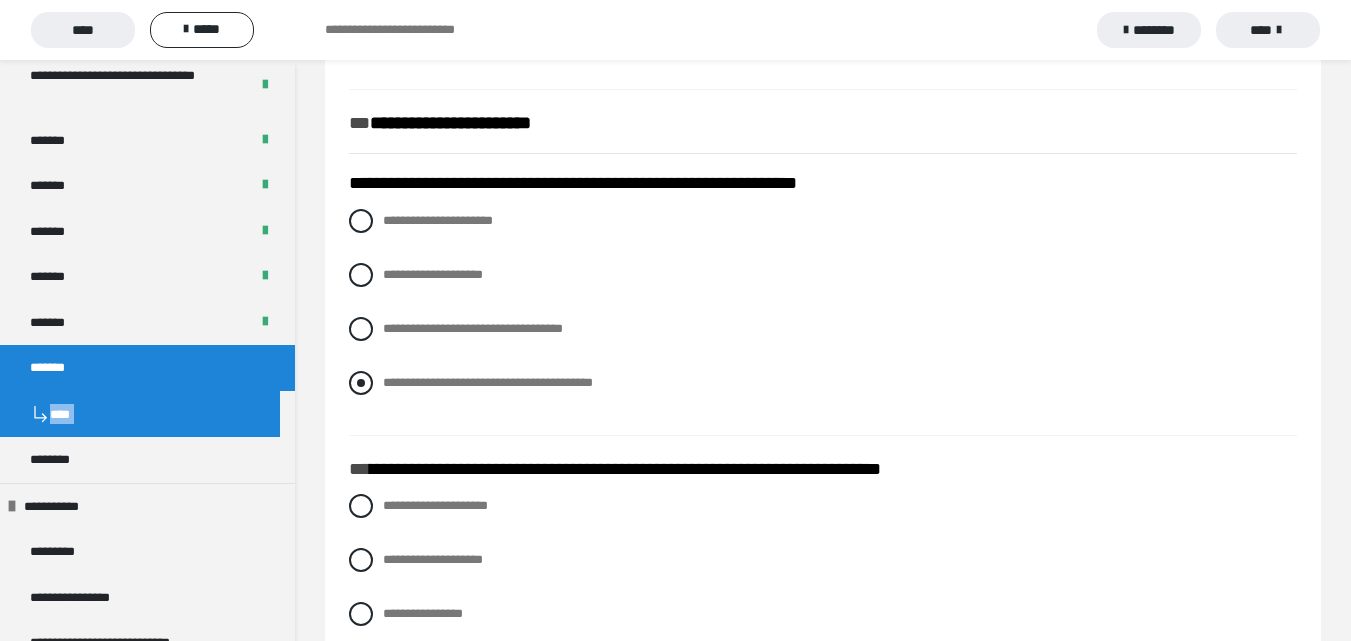 drag, startPoint x: 361, startPoint y: 355, endPoint x: 490, endPoint y: 419, distance: 144.00348 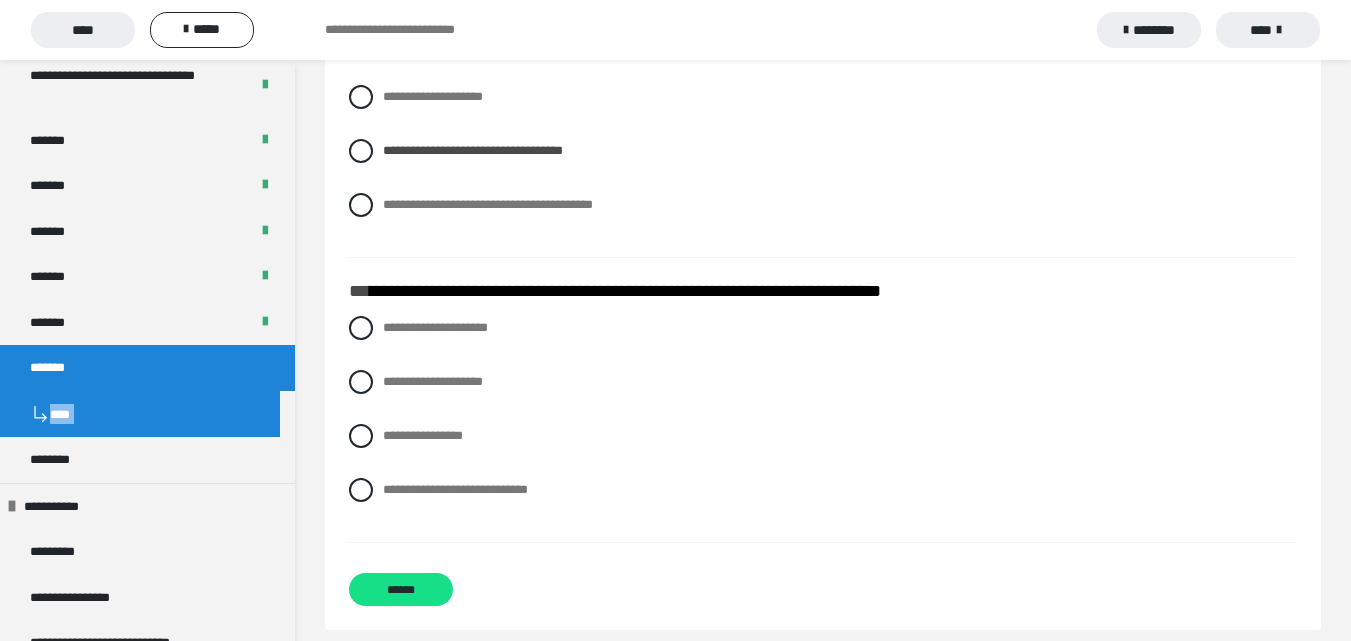 scroll, scrollTop: 1900, scrollLeft: 0, axis: vertical 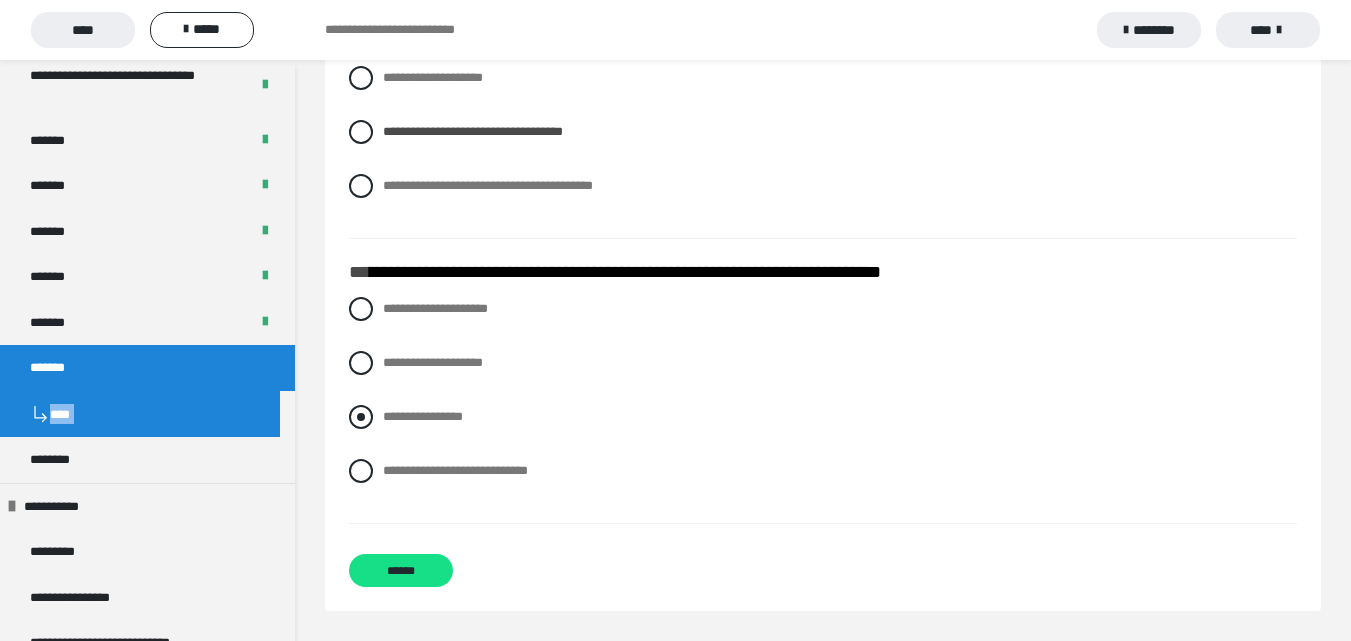 click at bounding box center (361, 417) 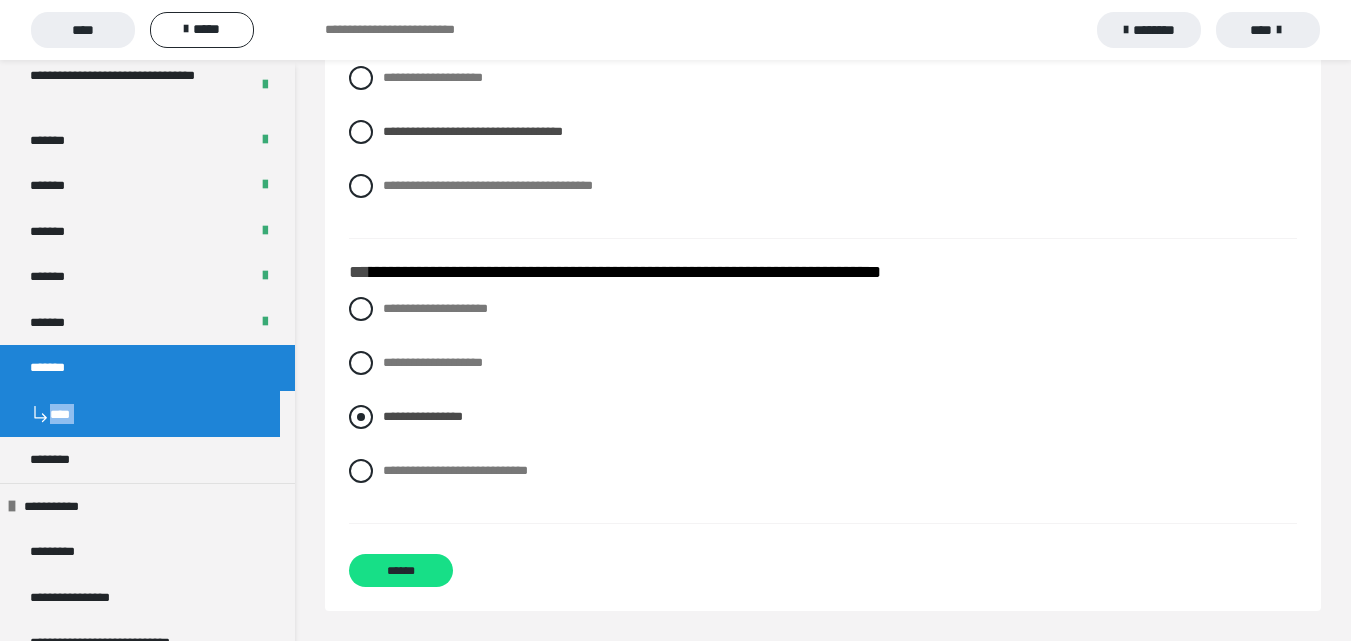 scroll, scrollTop: 1931, scrollLeft: 0, axis: vertical 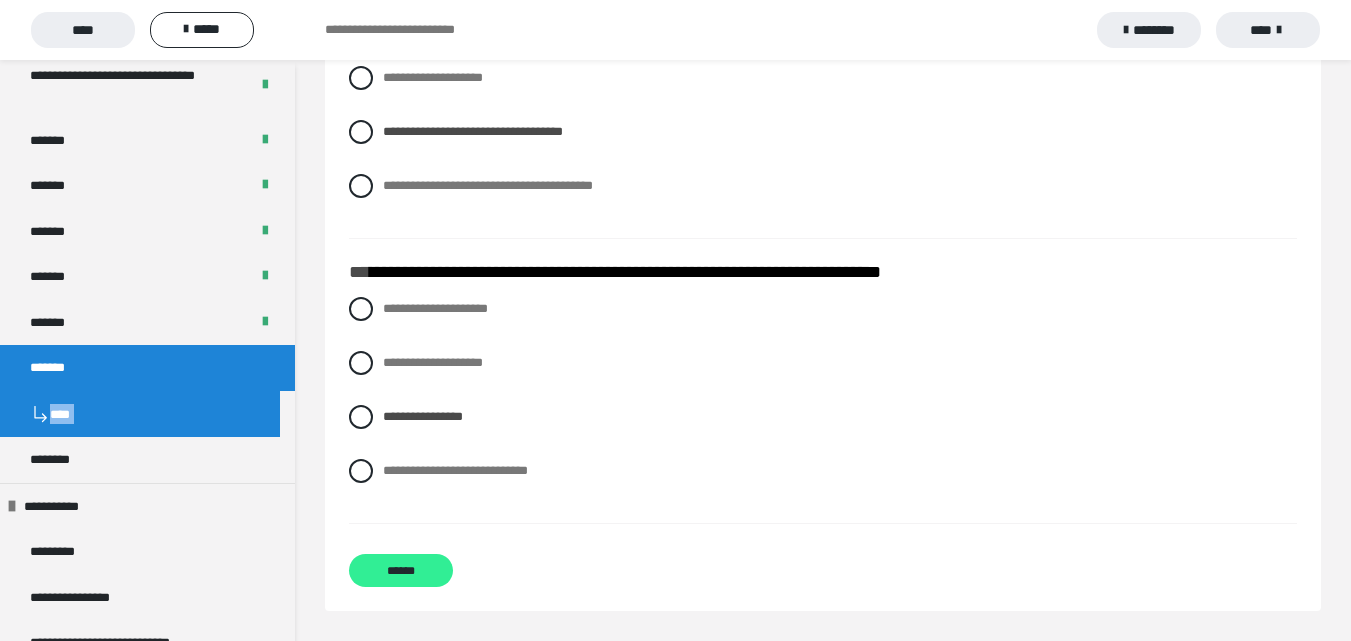 click on "******" at bounding box center [401, 570] 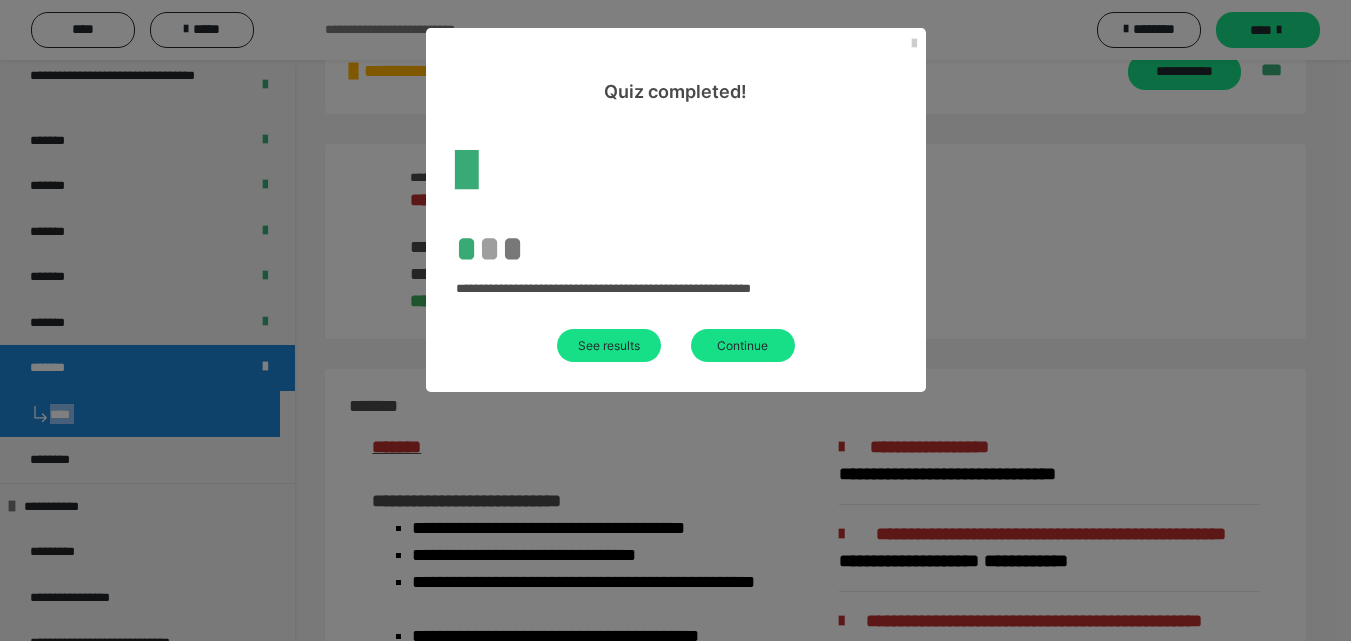 scroll, scrollTop: 1931, scrollLeft: 0, axis: vertical 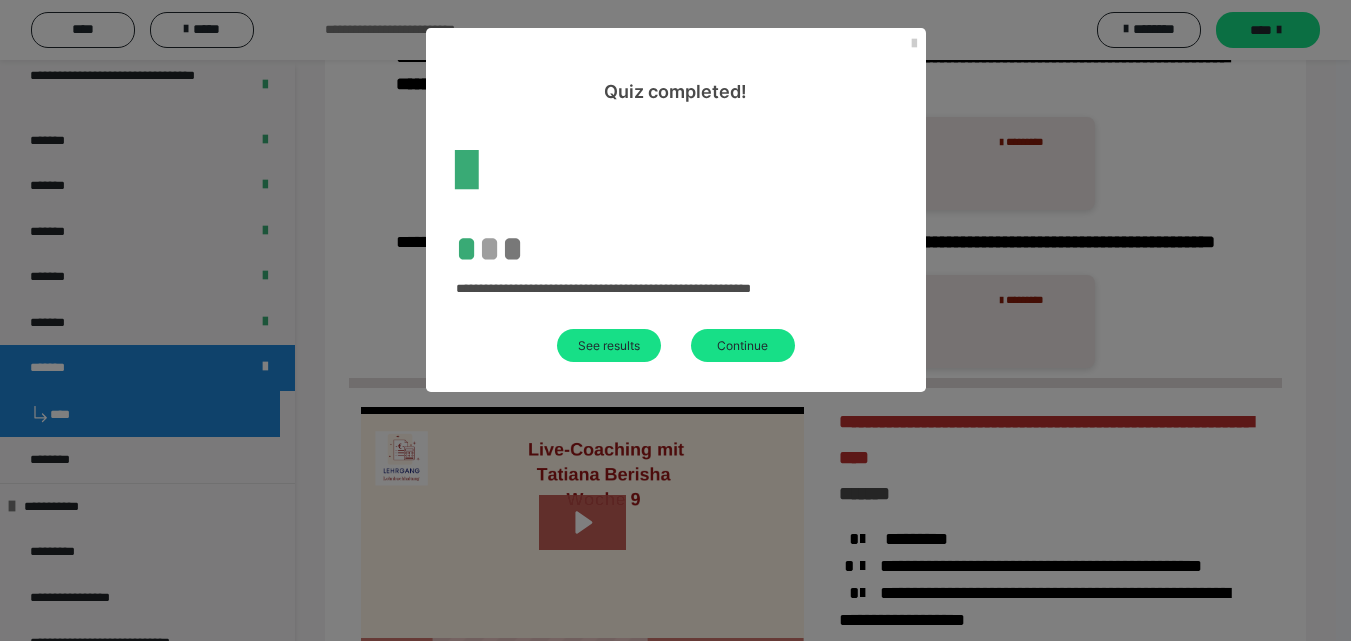 click on "See results Continue" at bounding box center [676, 345] 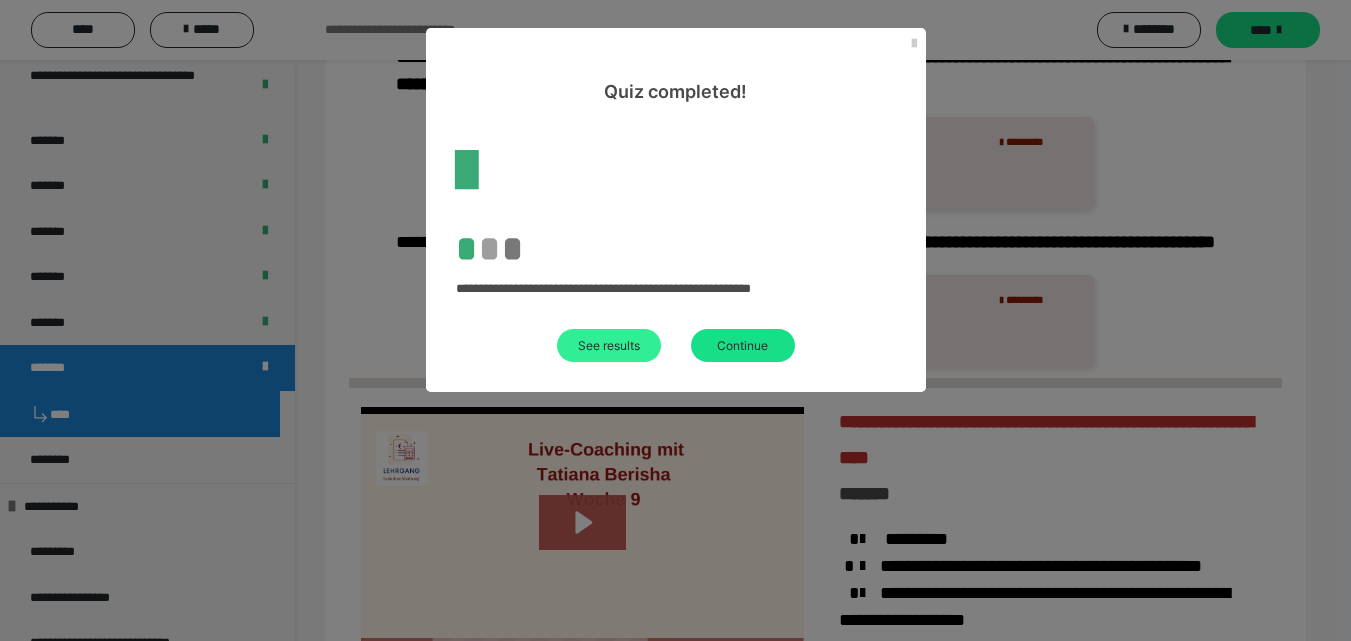 click on "See results" at bounding box center [609, 345] 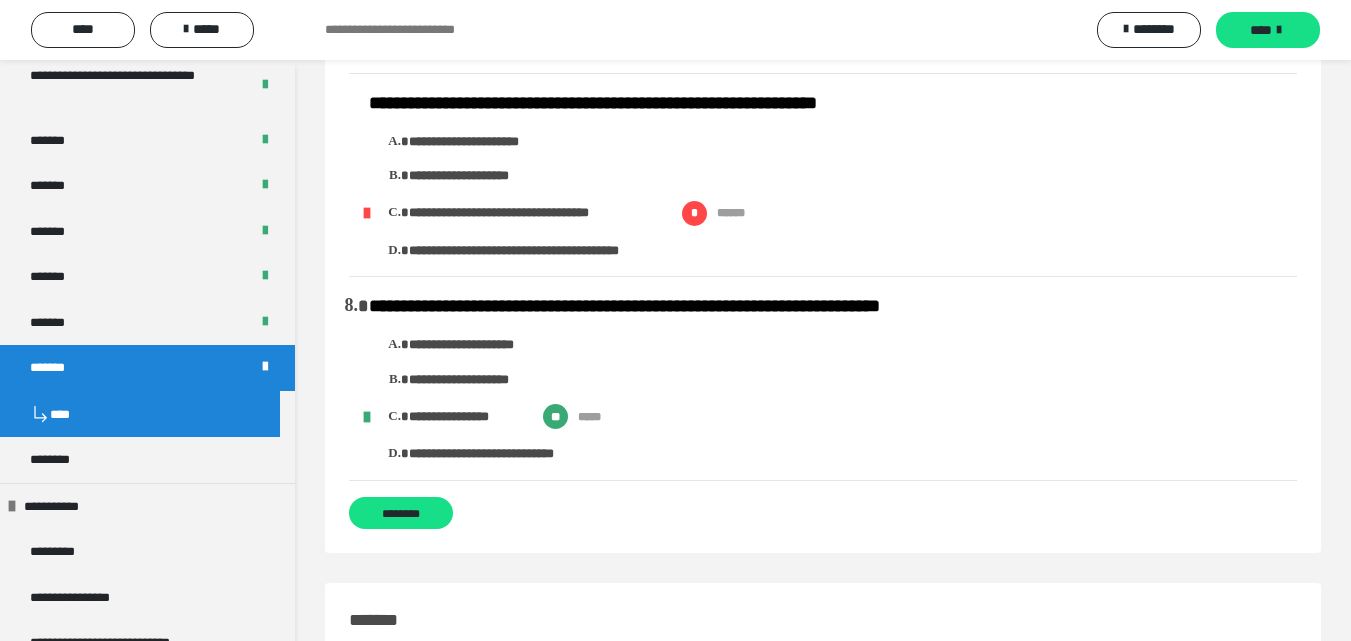 scroll, scrollTop: 1200, scrollLeft: 0, axis: vertical 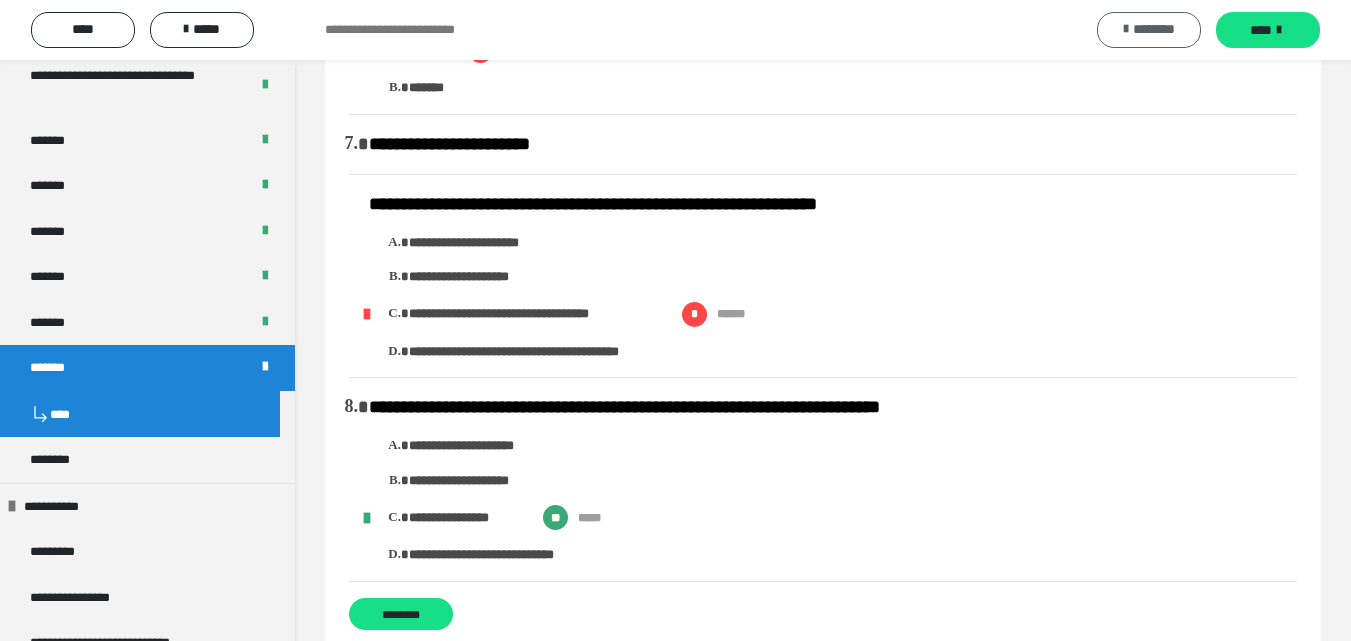click on "********" at bounding box center (1154, 29) 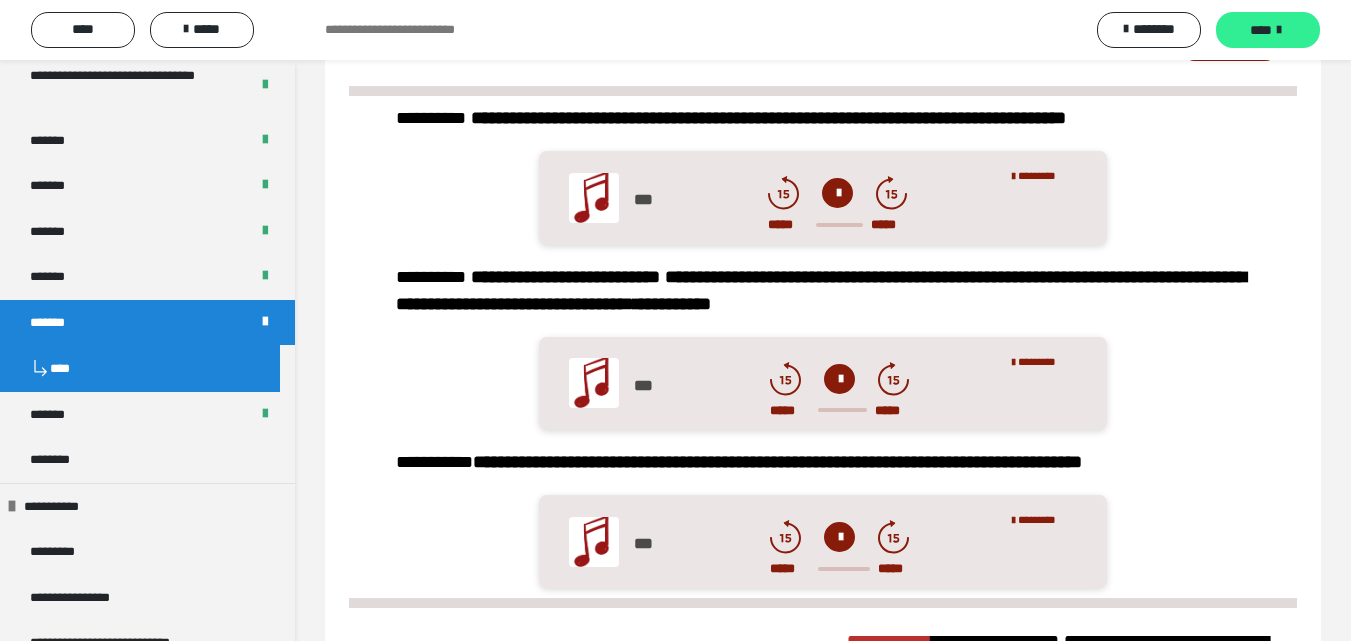 click on "****" at bounding box center [1261, 30] 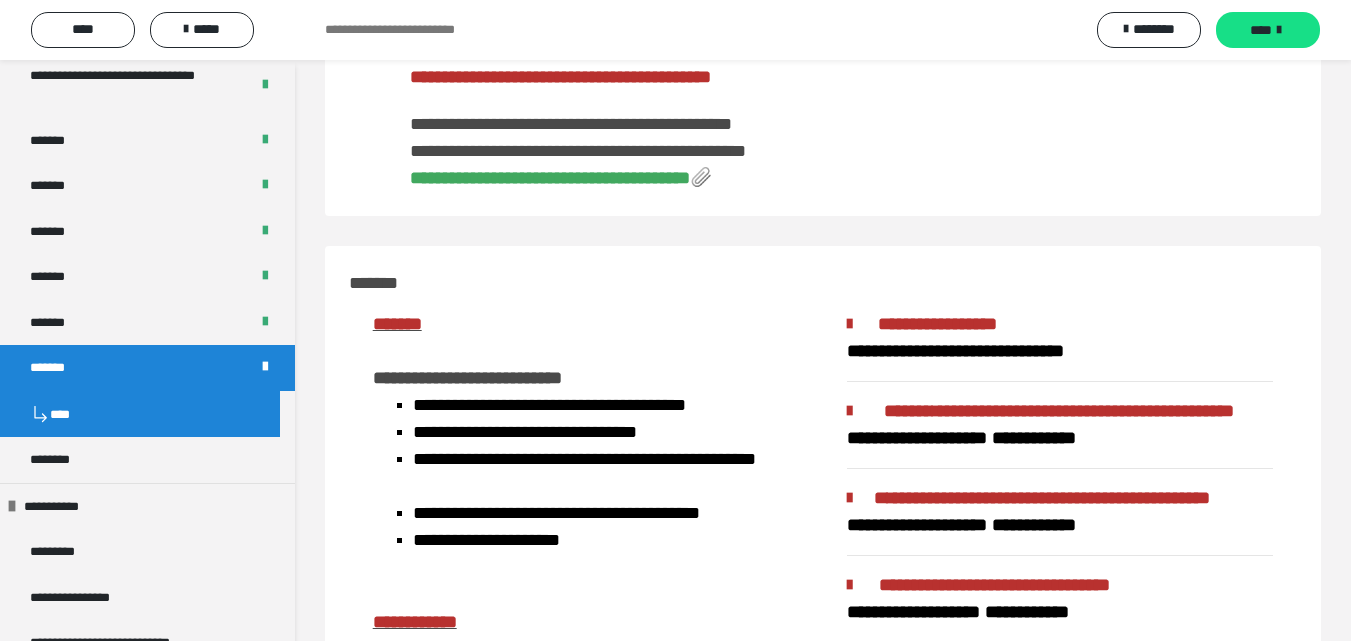 scroll, scrollTop: 0, scrollLeft: 0, axis: both 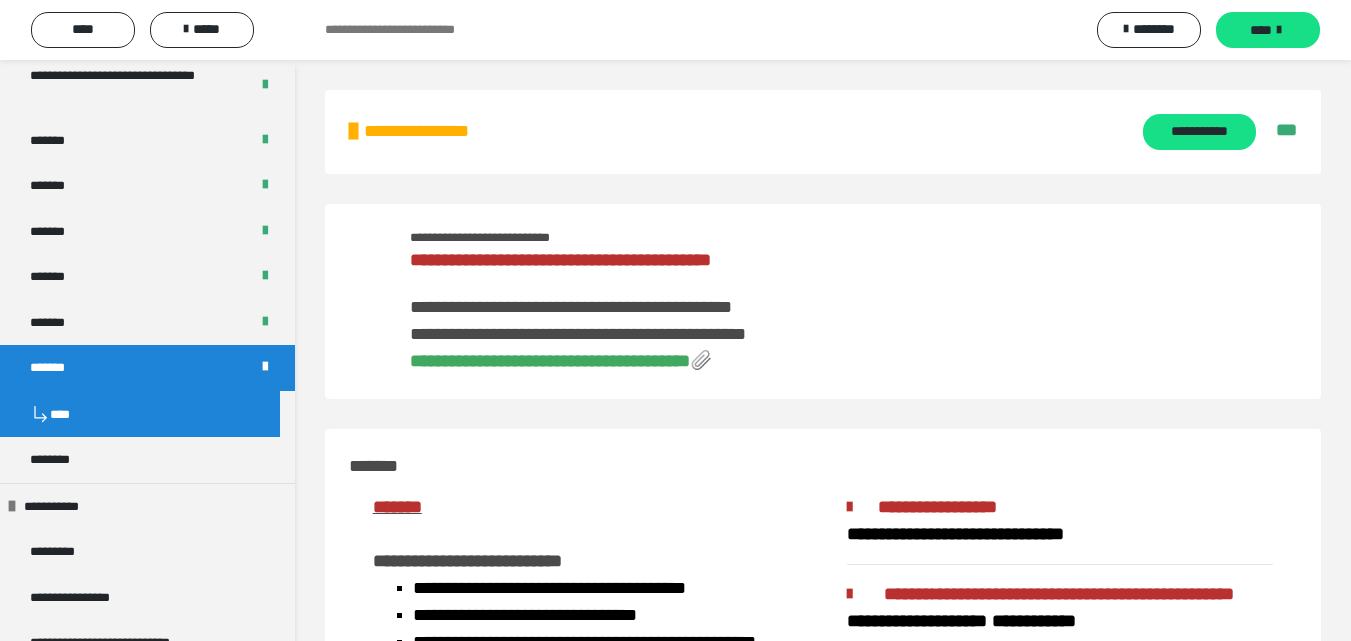 click on "**********" at bounding box center [550, 361] 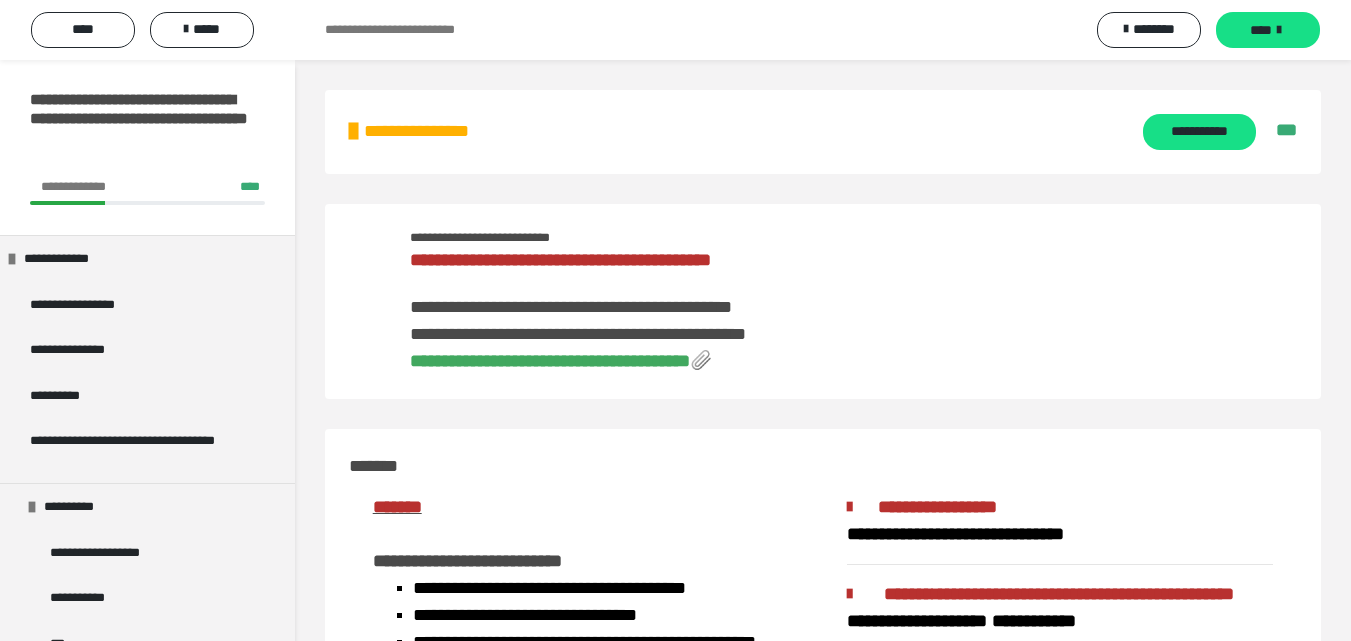 scroll, scrollTop: 0, scrollLeft: 0, axis: both 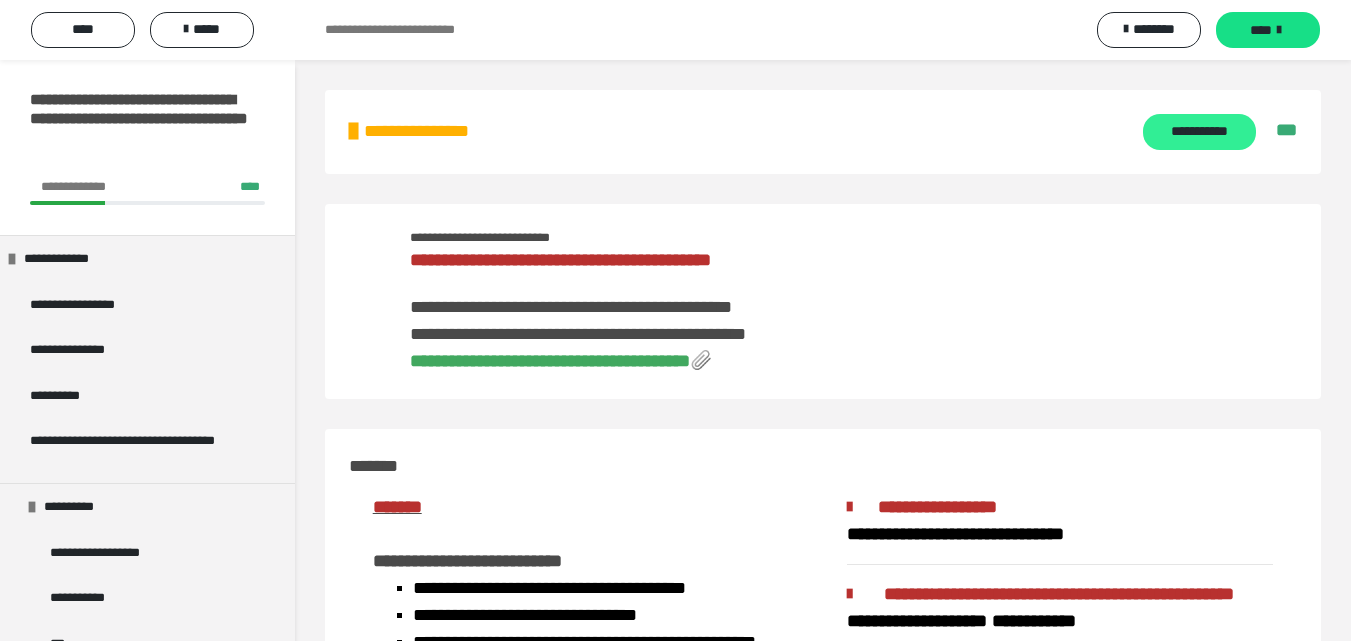 click on "**********" at bounding box center [1199, 132] 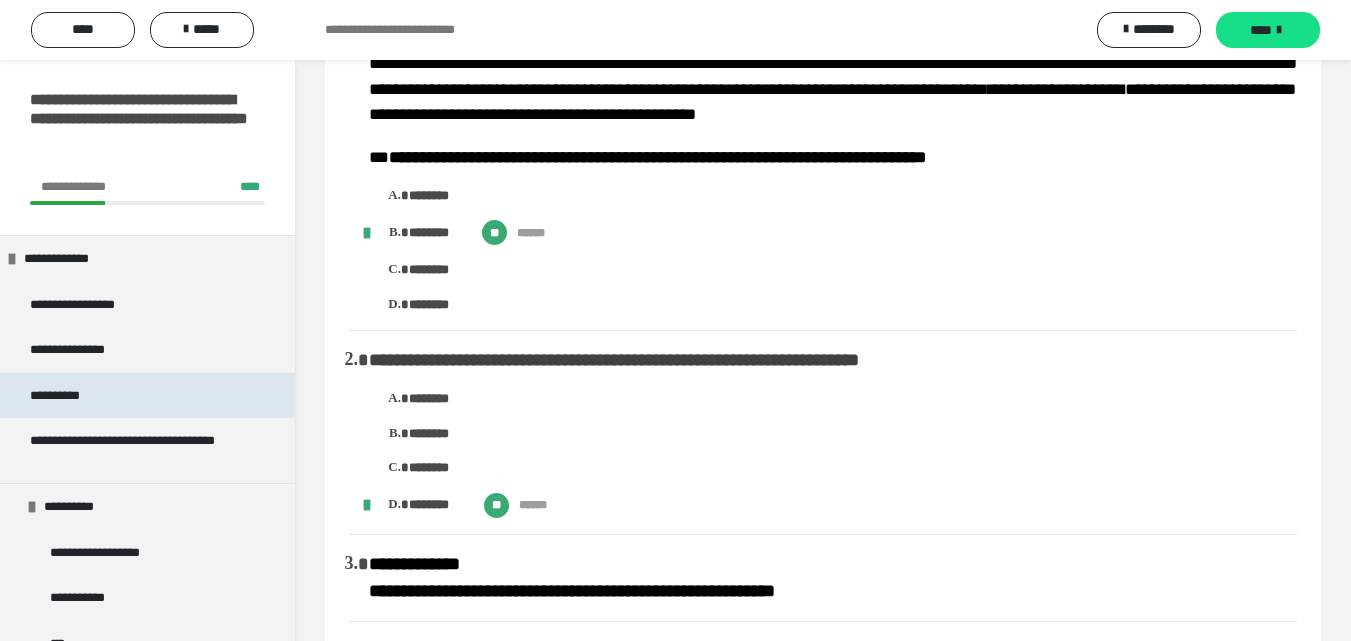 scroll, scrollTop: 0, scrollLeft: 0, axis: both 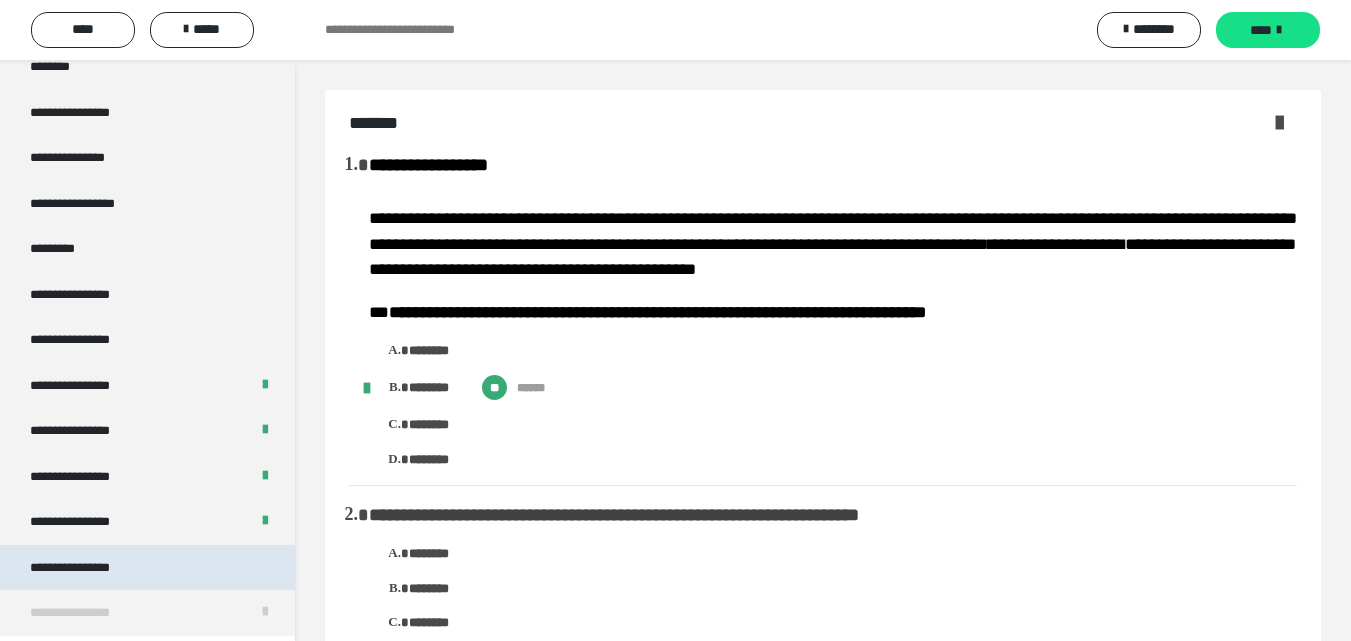 click on "**********" at bounding box center (87, 568) 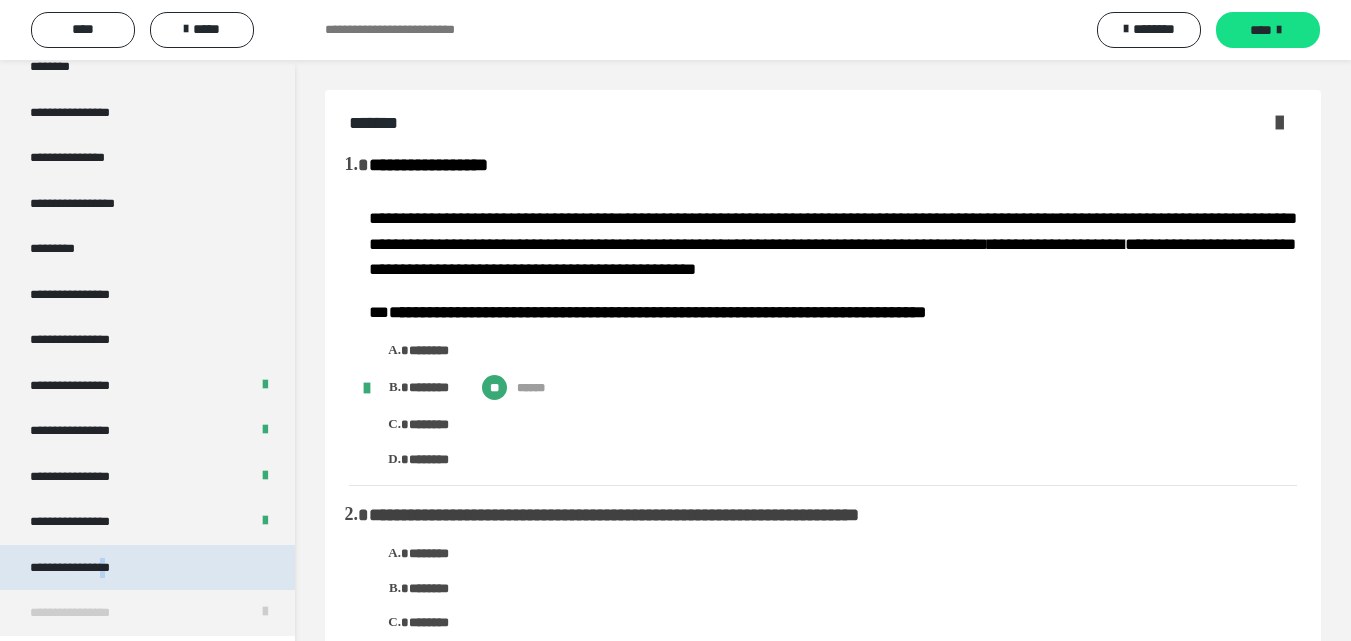 click on "**********" at bounding box center [87, 568] 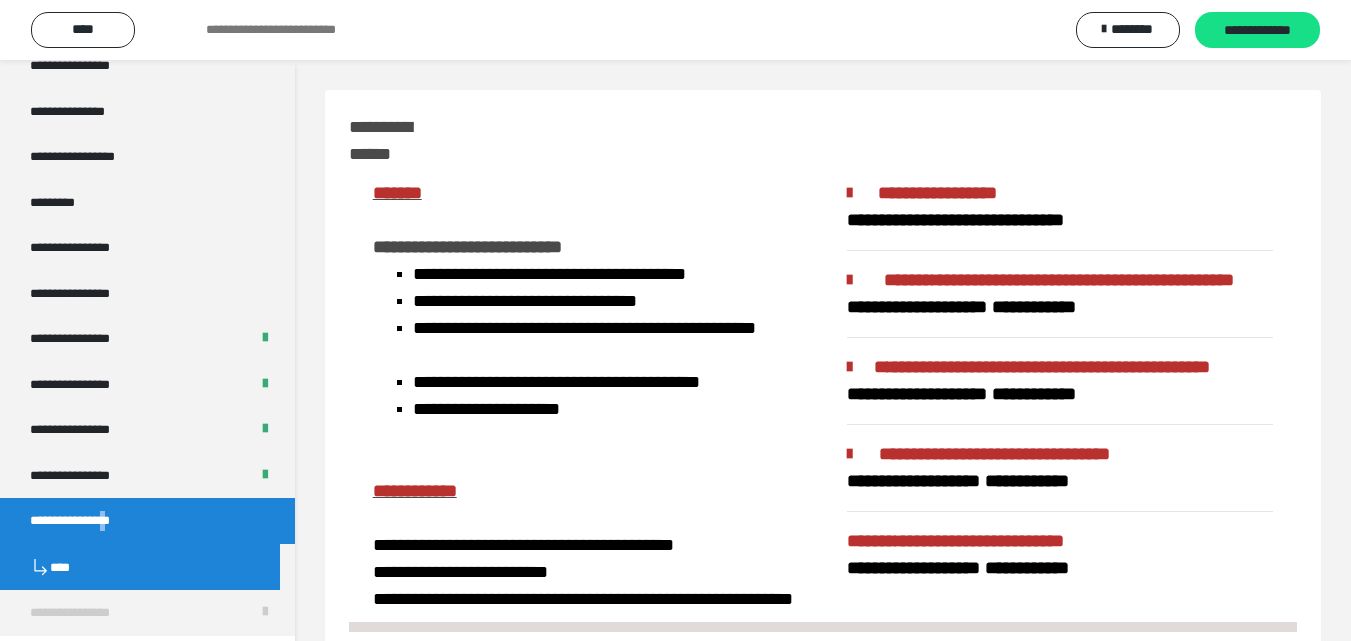 scroll, scrollTop: 2457, scrollLeft: 0, axis: vertical 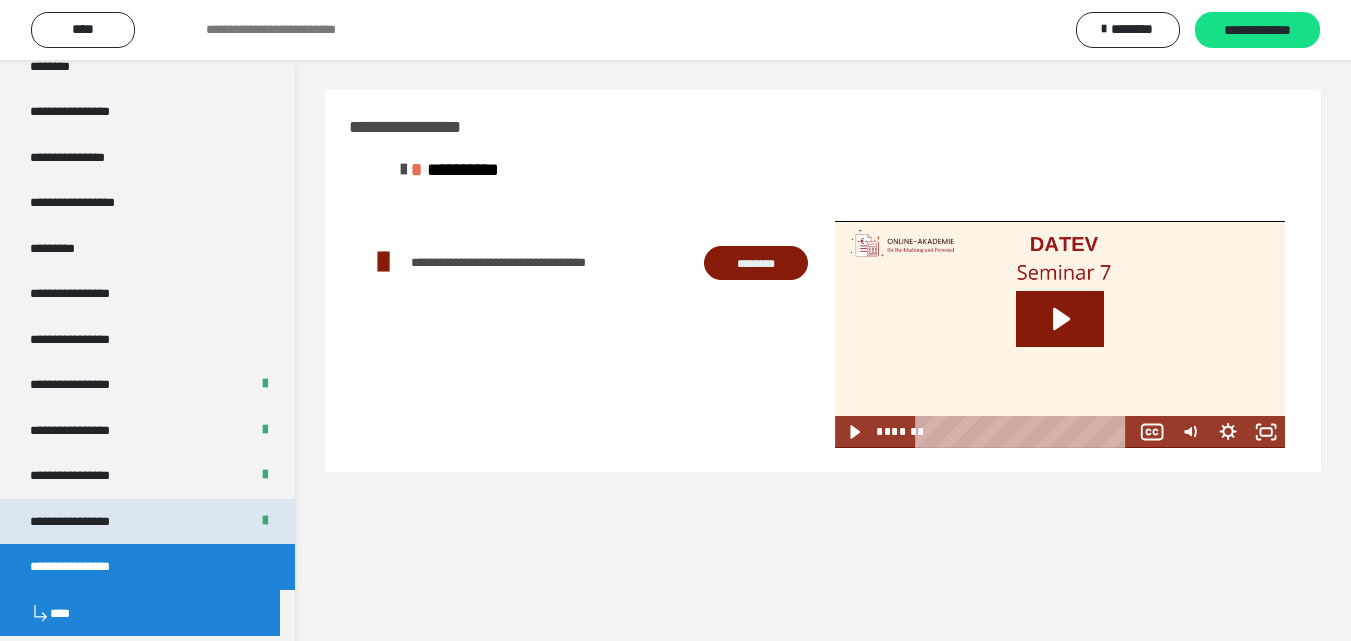 click on "**********" at bounding box center [87, 522] 